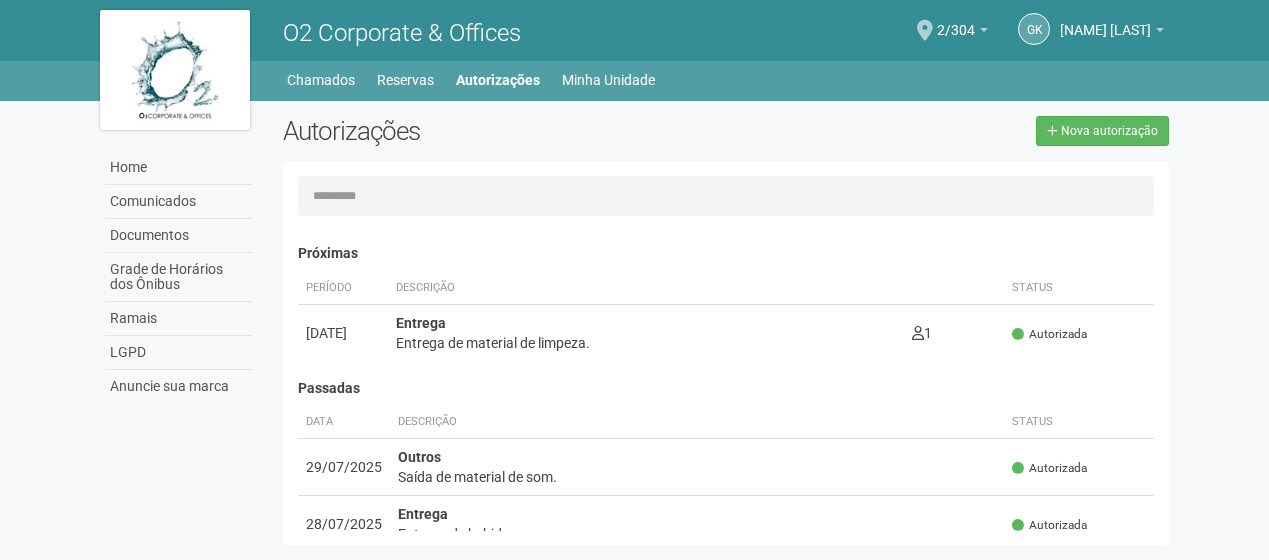scroll, scrollTop: 0, scrollLeft: 0, axis: both 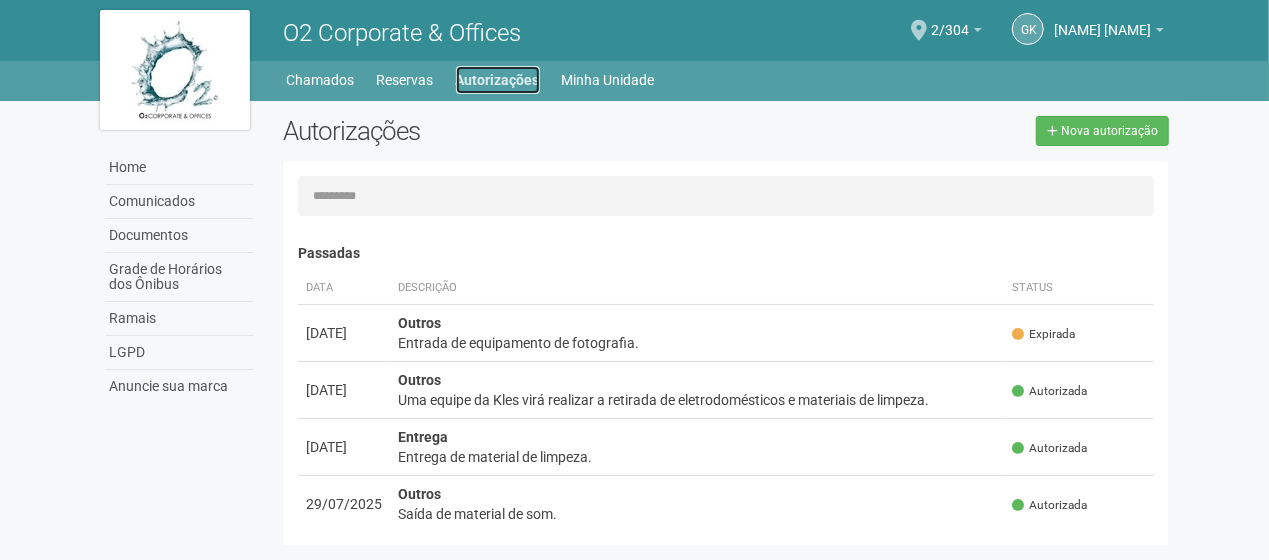click on "Autorizações" at bounding box center (498, 80) 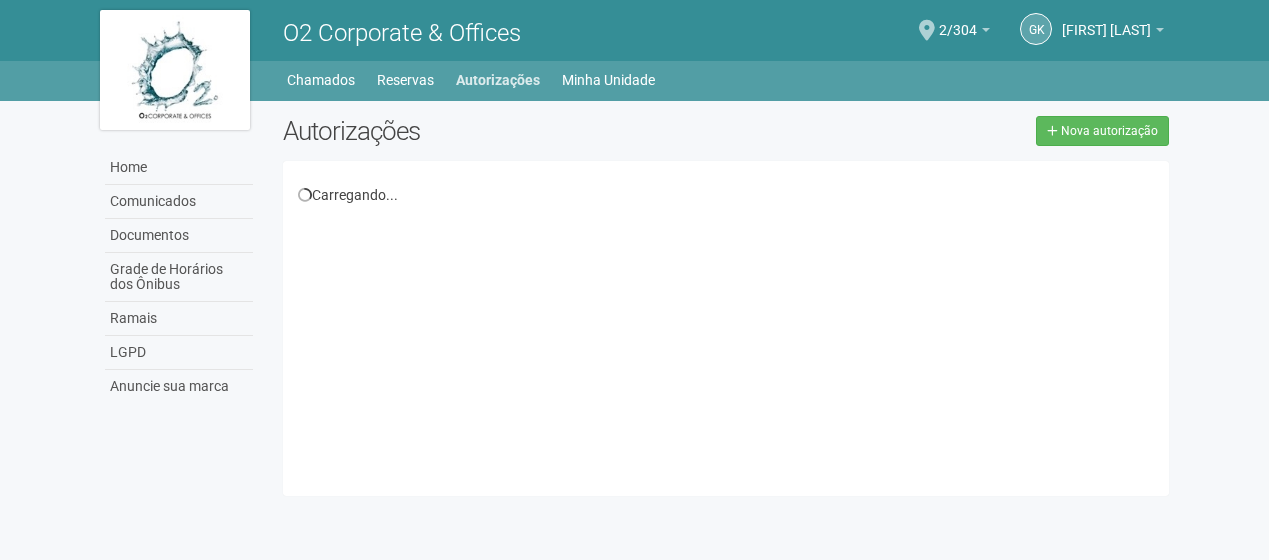 scroll, scrollTop: 0, scrollLeft: 0, axis: both 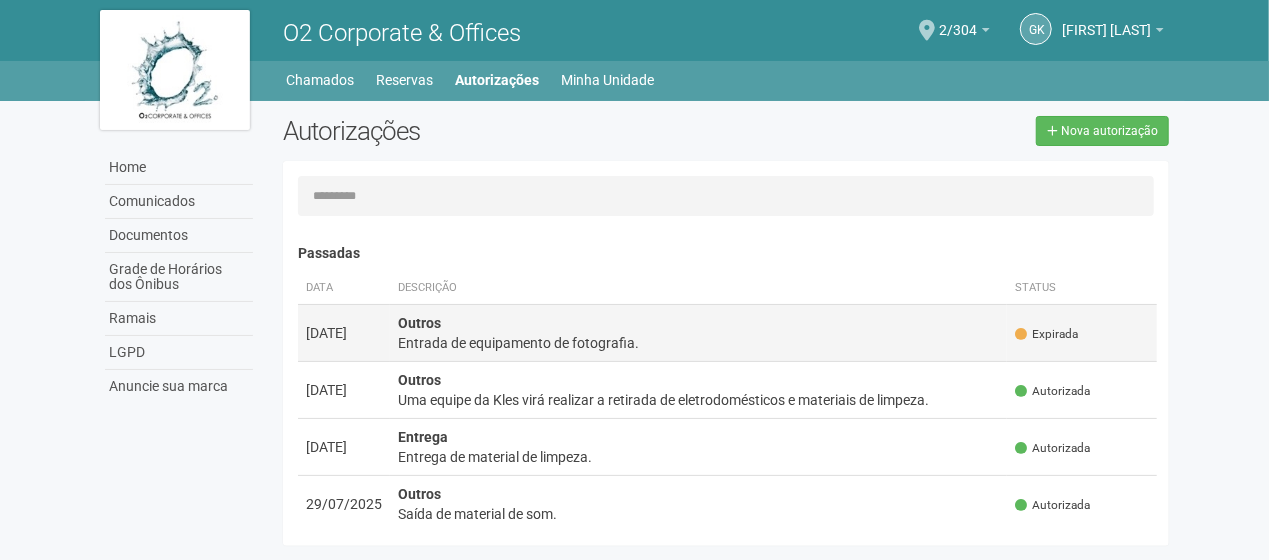 click on "Outros
Entrada de equipamento de fotografia." at bounding box center [699, 332] 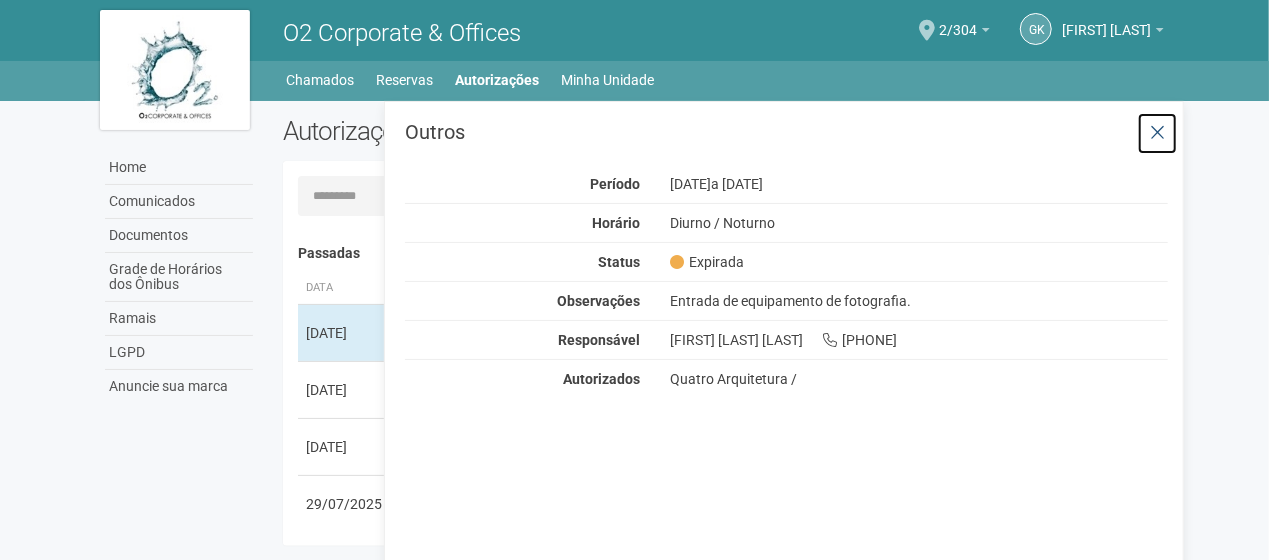 click at bounding box center [1157, 133] 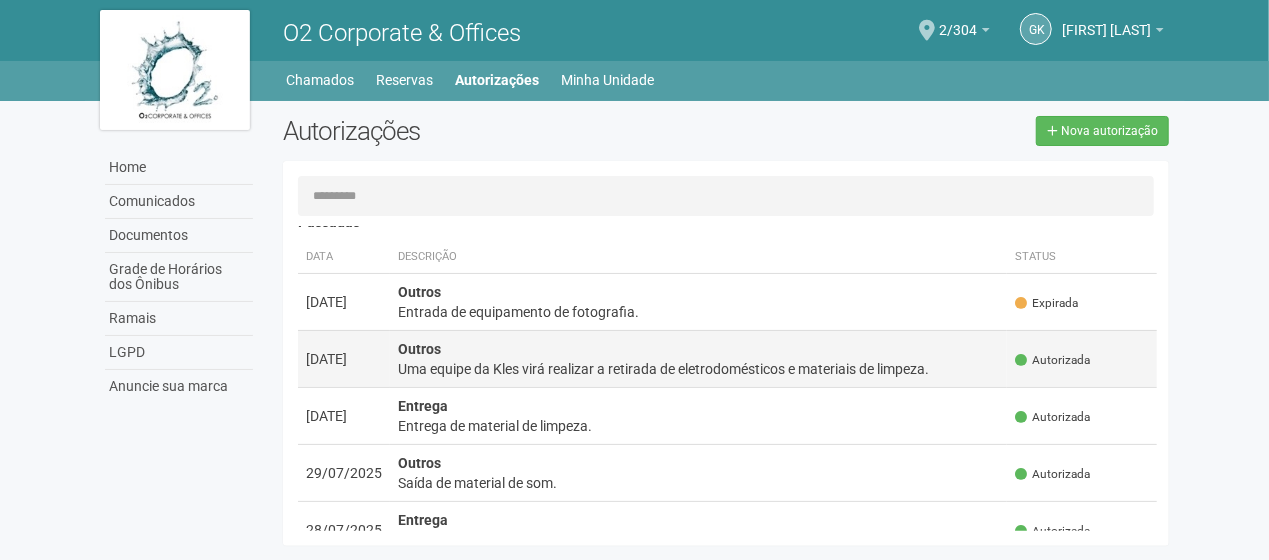 scroll, scrollTop: 0, scrollLeft: 0, axis: both 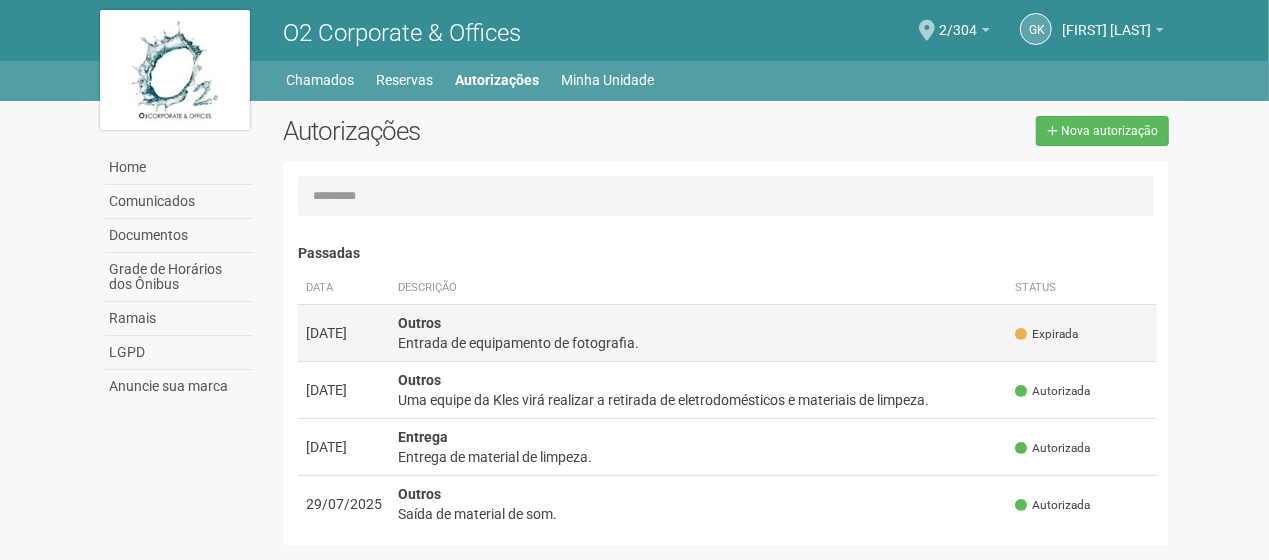 click on "Expirada" at bounding box center (1046, 334) 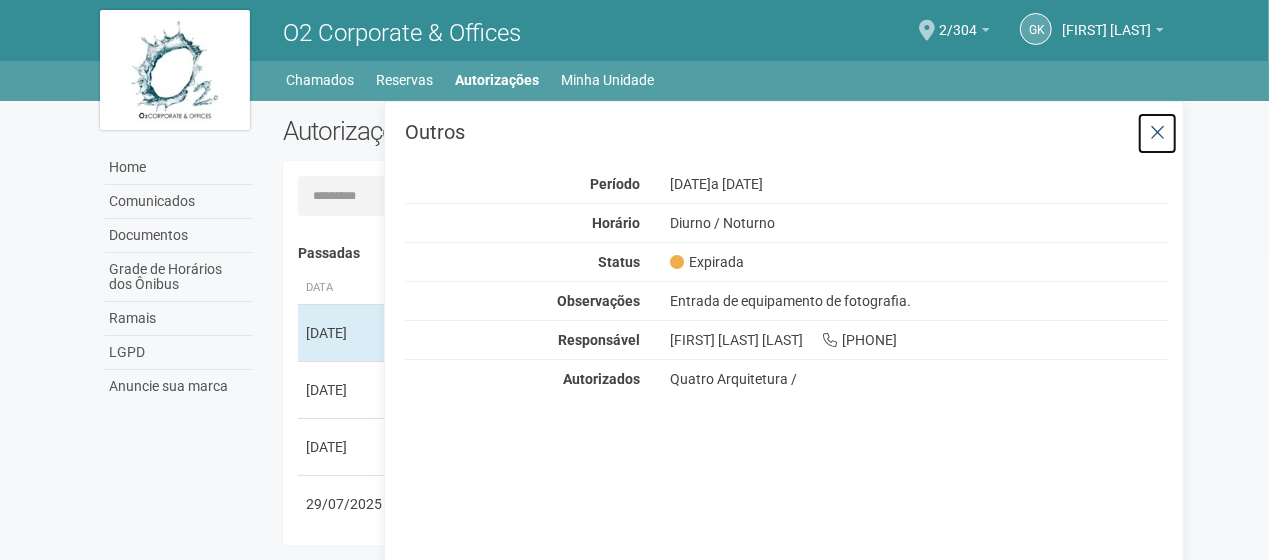 click at bounding box center [1157, 133] 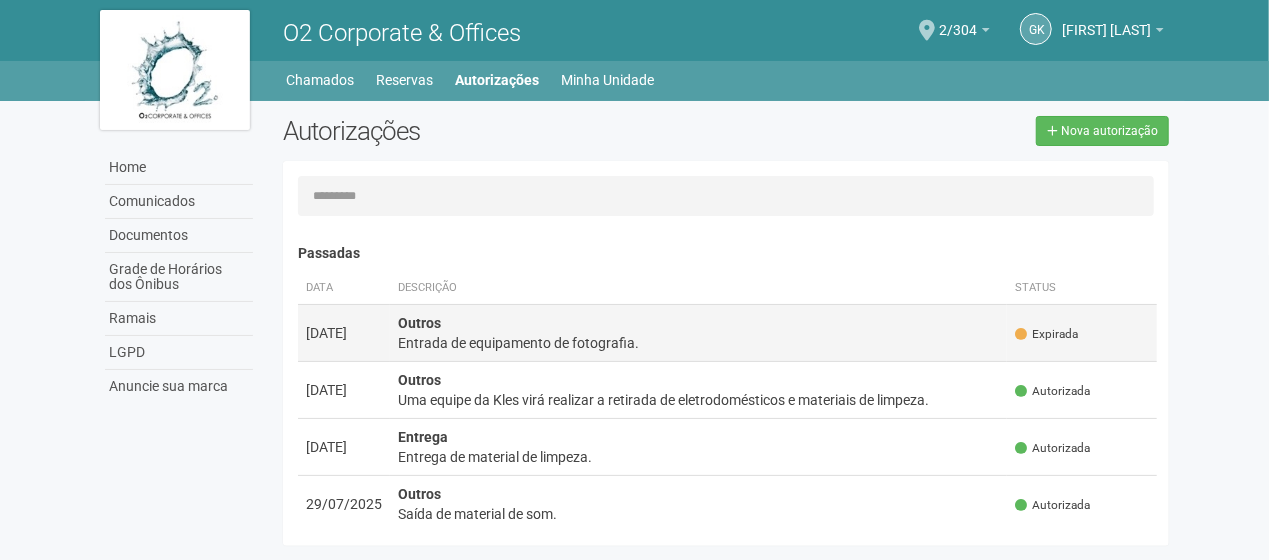 click on "Entrada de equipamento de fotografia." at bounding box center (699, 343) 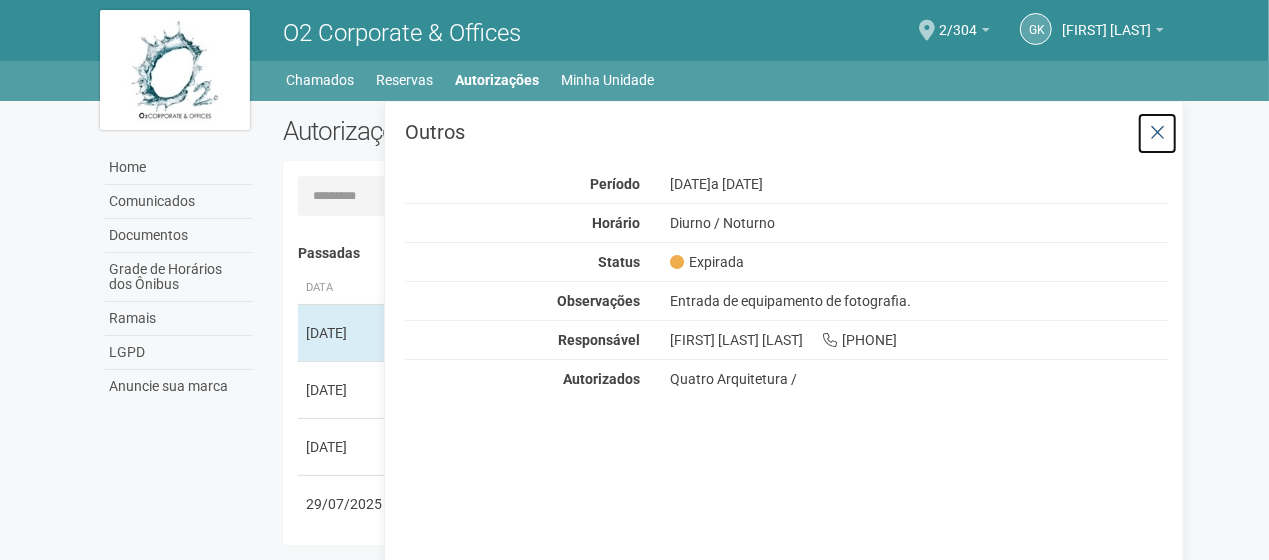 click at bounding box center [1157, 133] 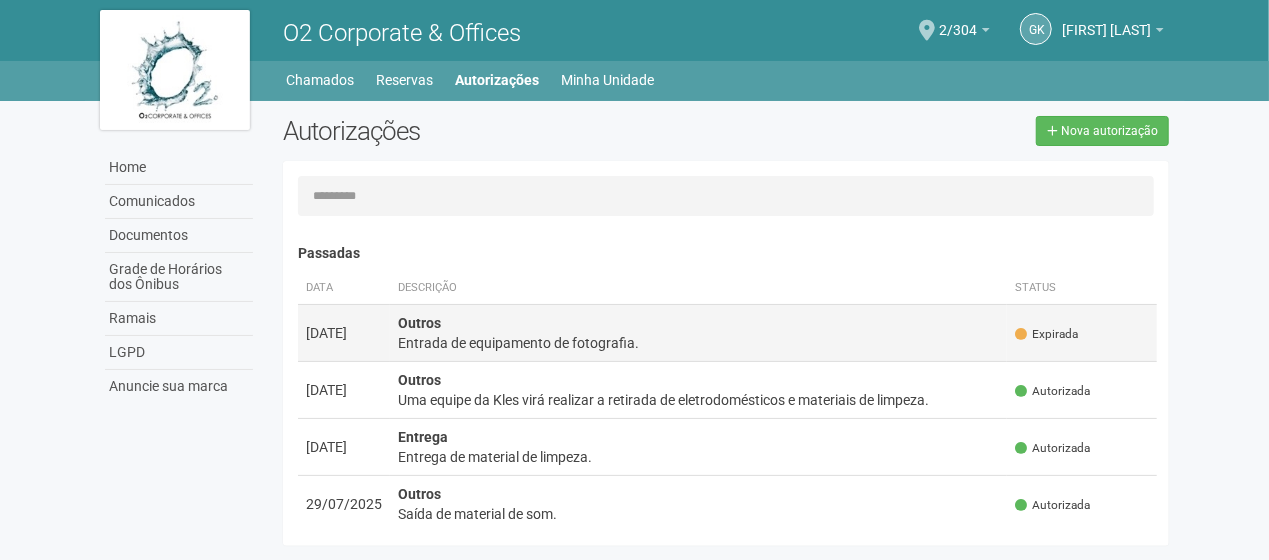click on "Expirada" at bounding box center [1046, 334] 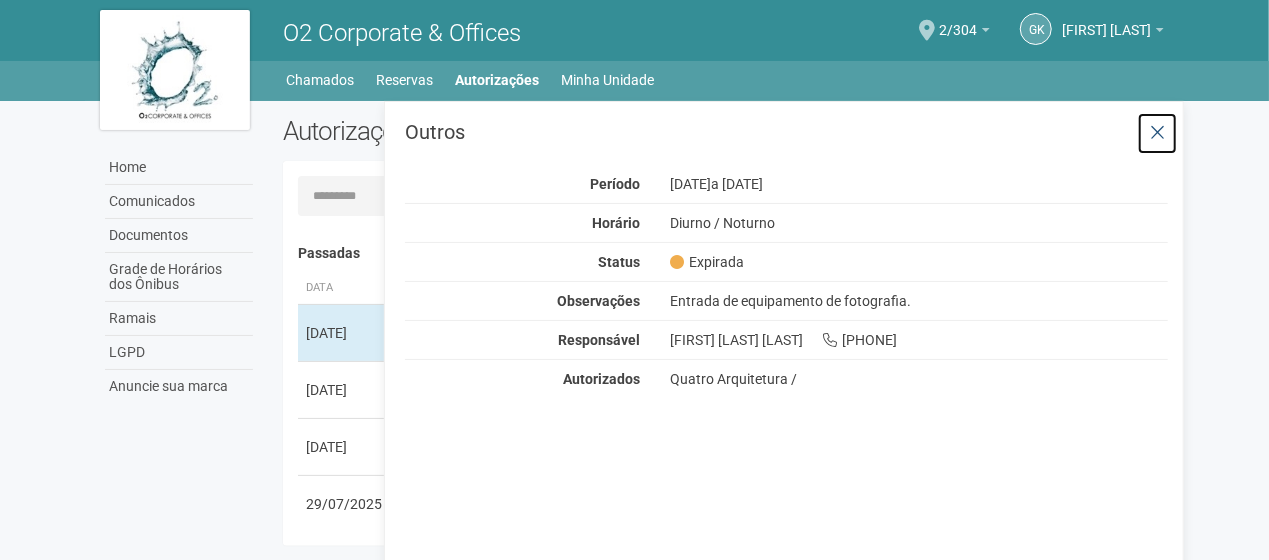 click at bounding box center (1157, 133) 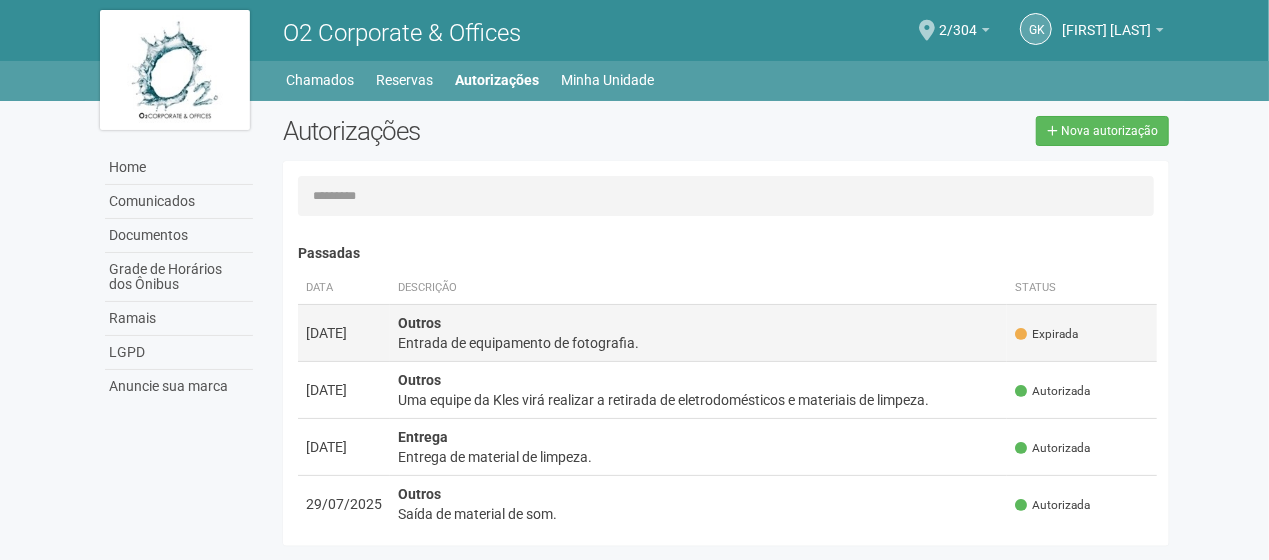 click on "Entrada de equipamento de fotografia." at bounding box center (699, 343) 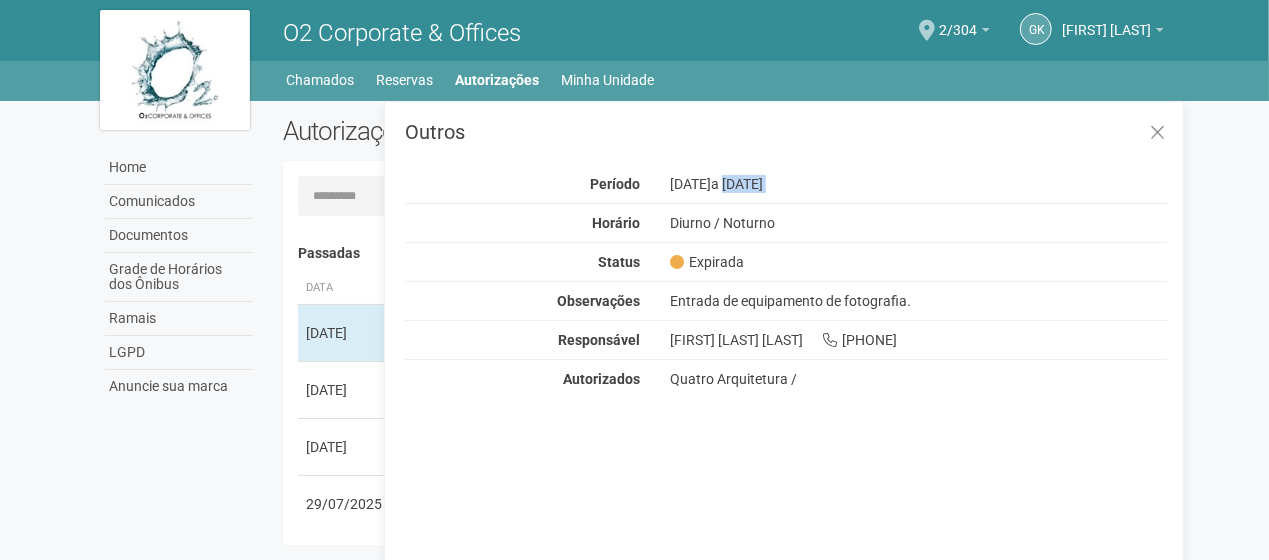 drag, startPoint x: 758, startPoint y: 178, endPoint x: 899, endPoint y: 198, distance: 142.41138 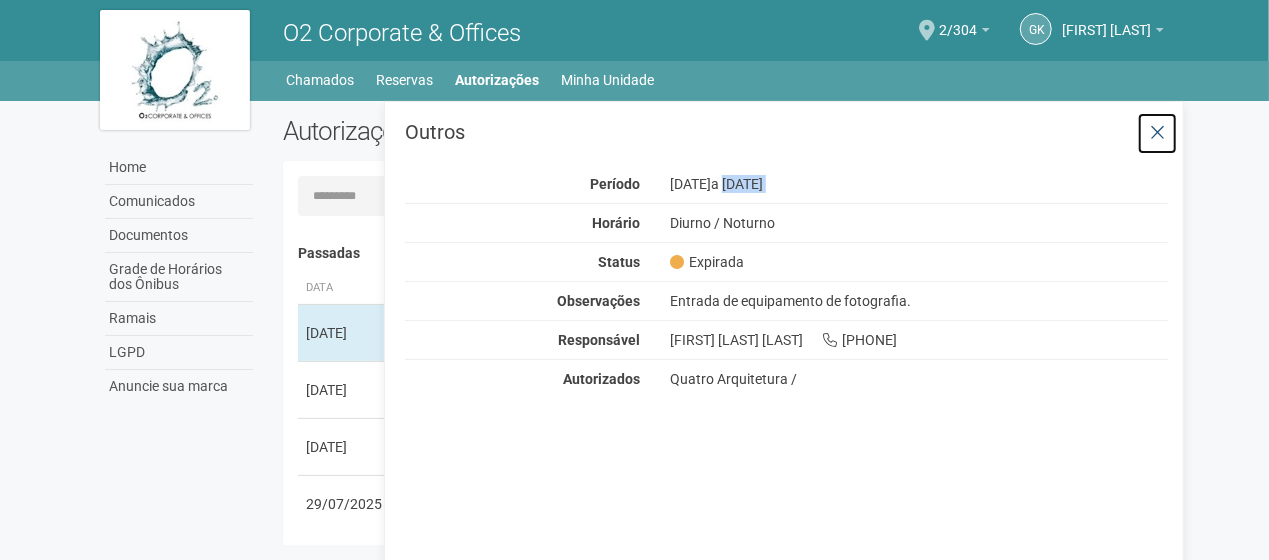 drag, startPoint x: 899, startPoint y: 198, endPoint x: 1160, endPoint y: 122, distance: 271.84003 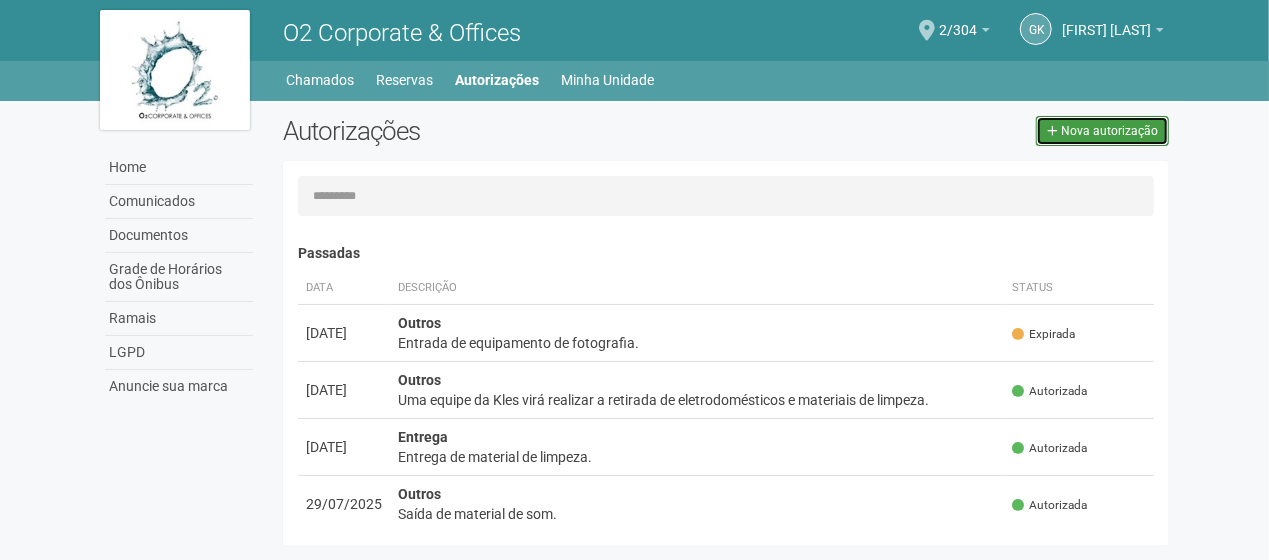 click on "Nova autorização" at bounding box center (1109, 131) 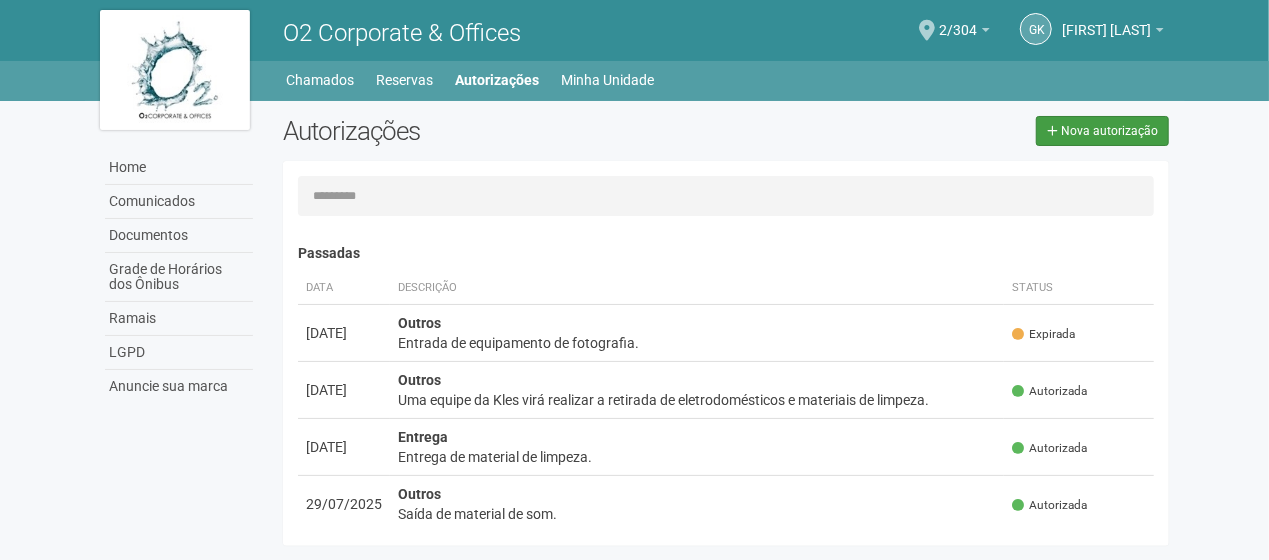 select on "**" 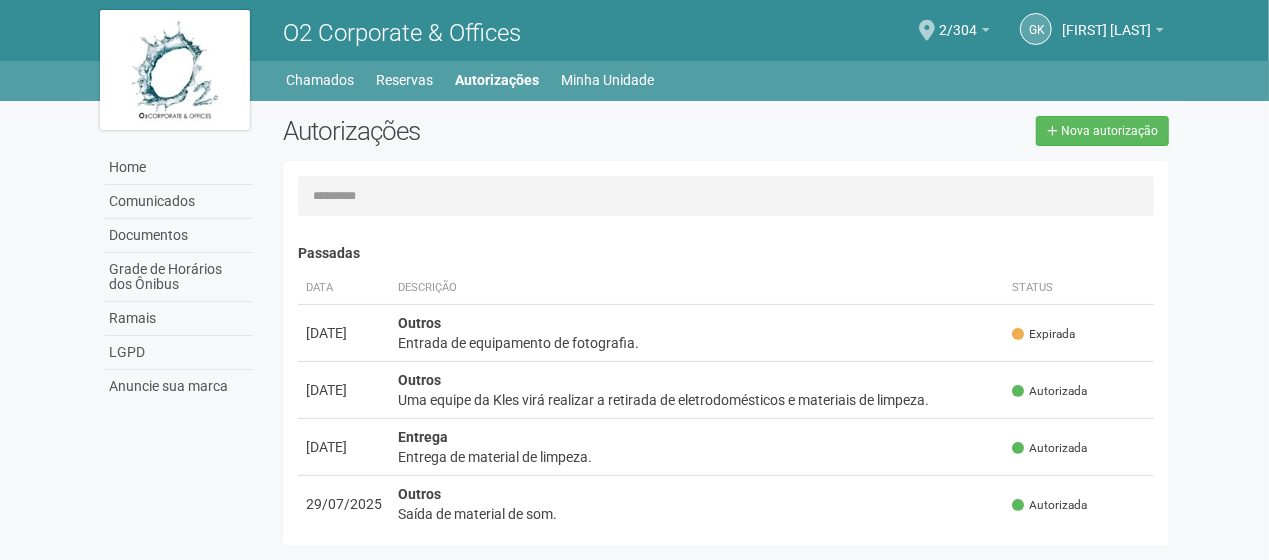 scroll, scrollTop: 31, scrollLeft: 0, axis: vertical 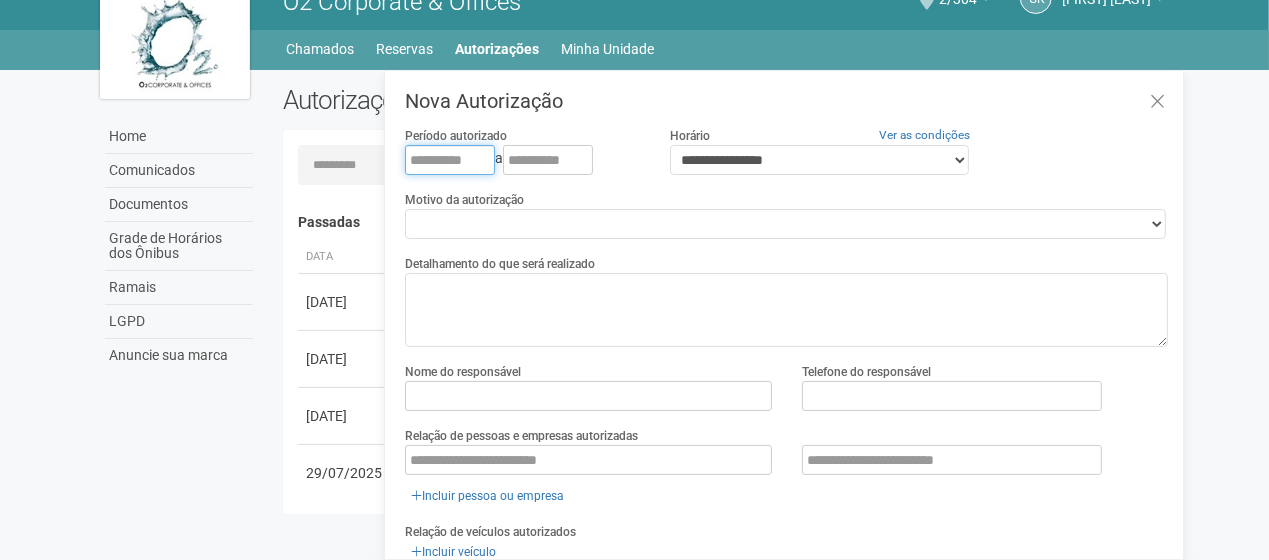 click at bounding box center (450, 160) 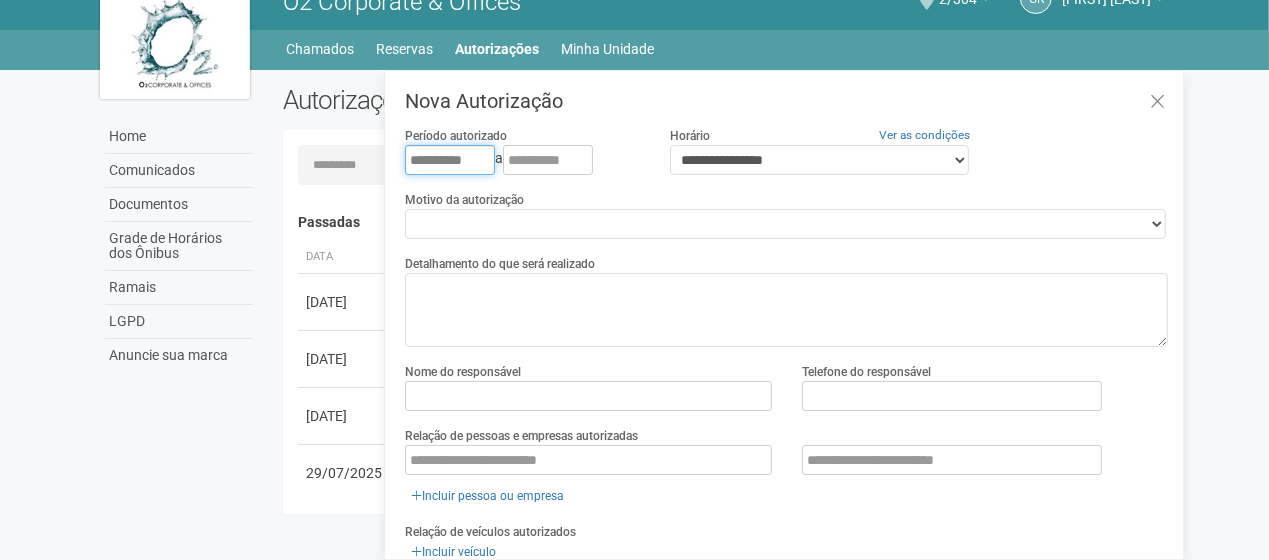 type on "**********" 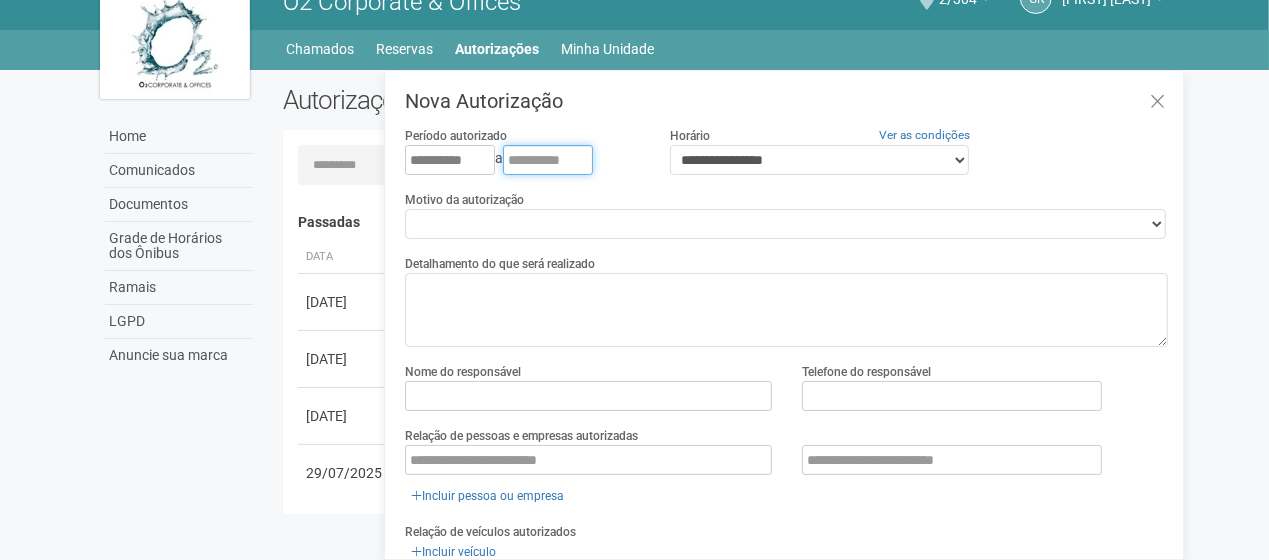 click at bounding box center [548, 160] 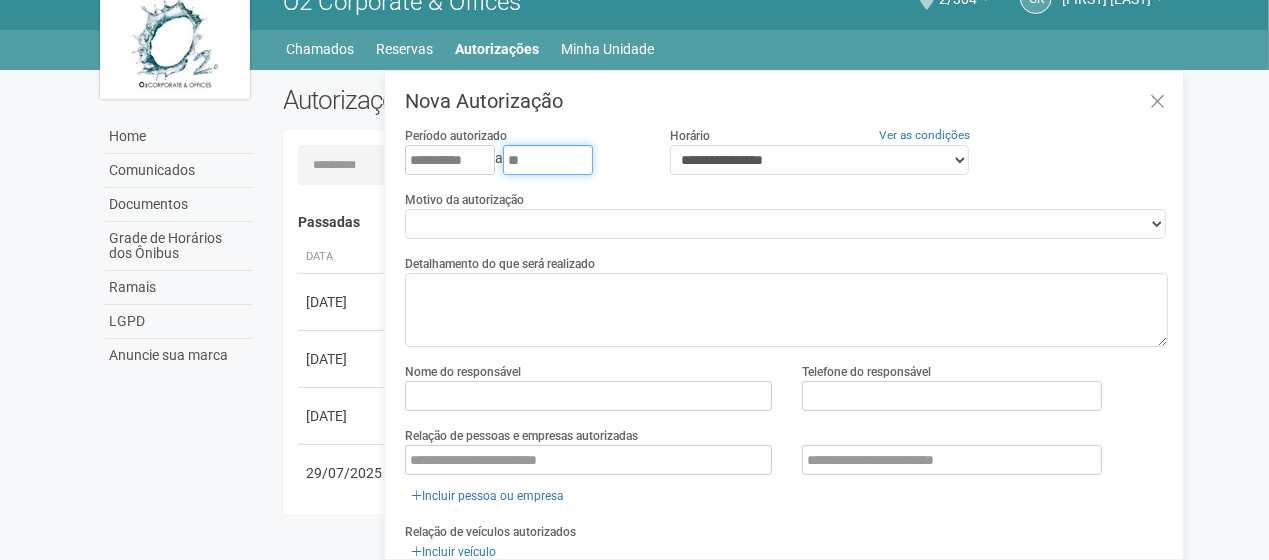 type on "*" 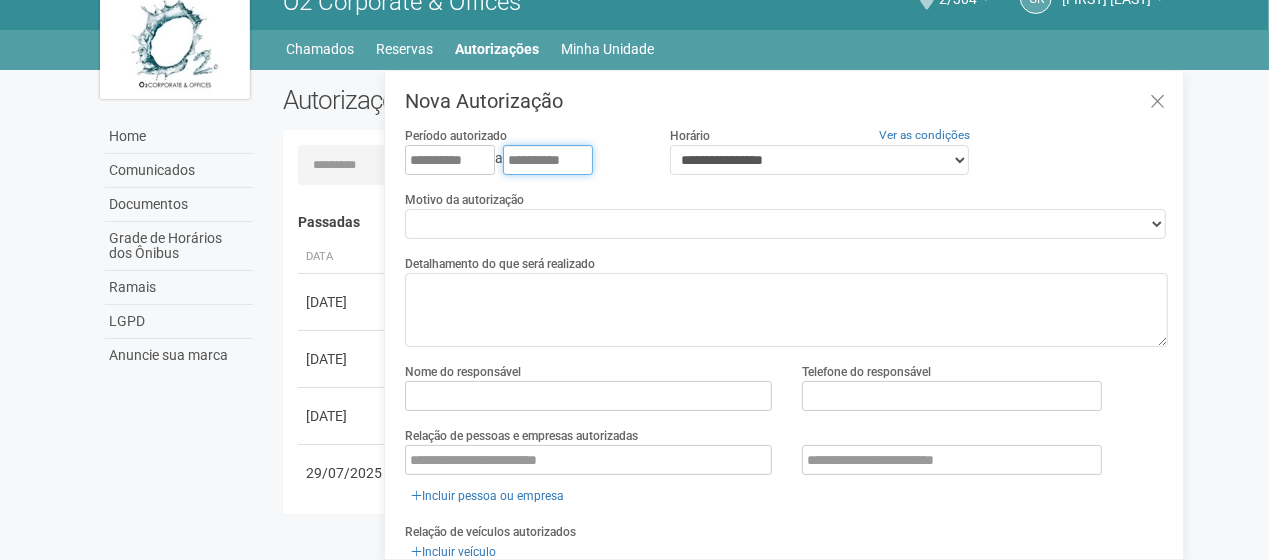 type on "**********" 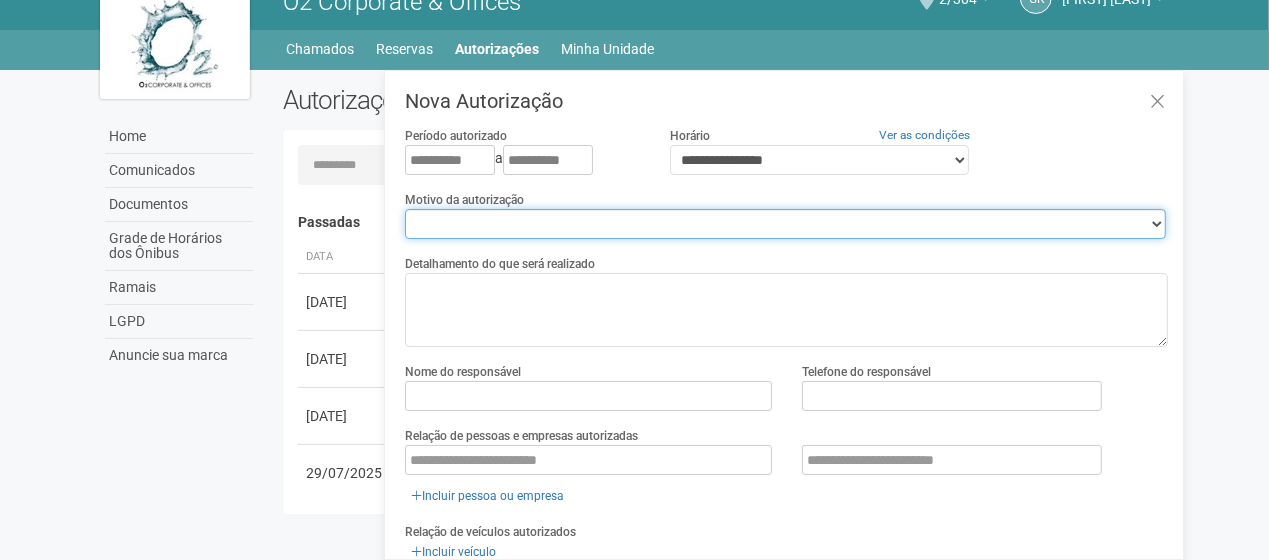 click on "**********" at bounding box center [785, 224] 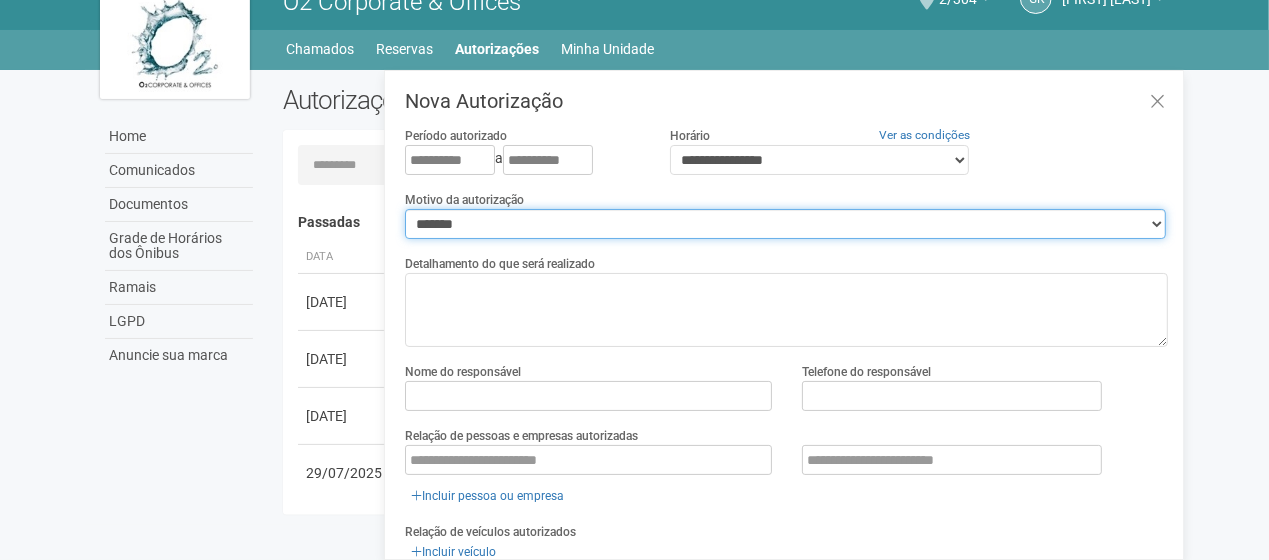 click on "**********" at bounding box center [785, 224] 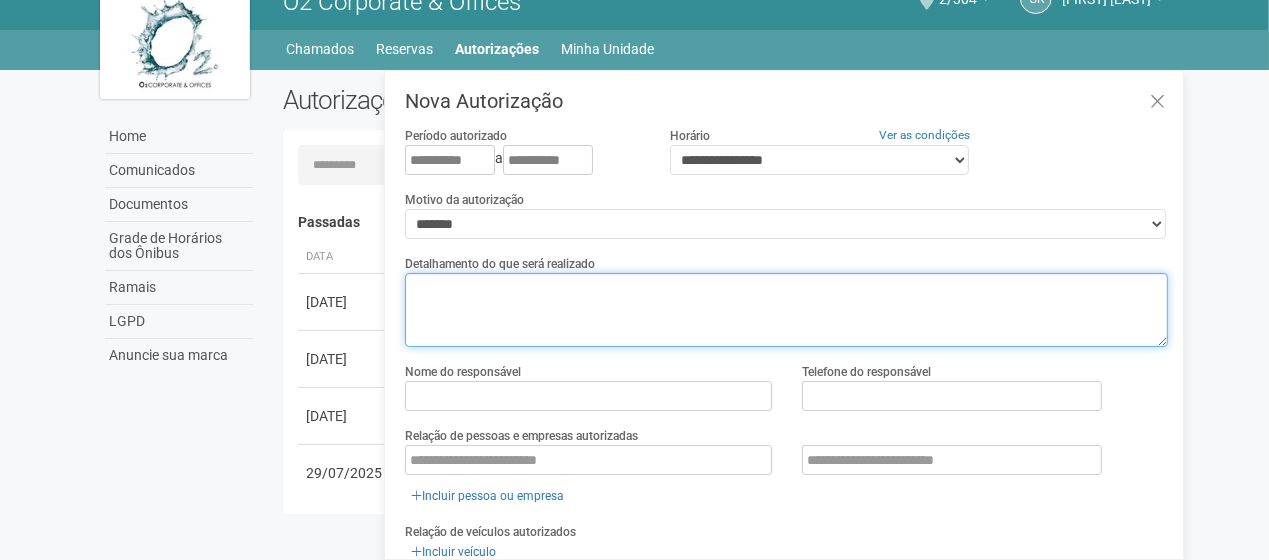 click at bounding box center [786, 310] 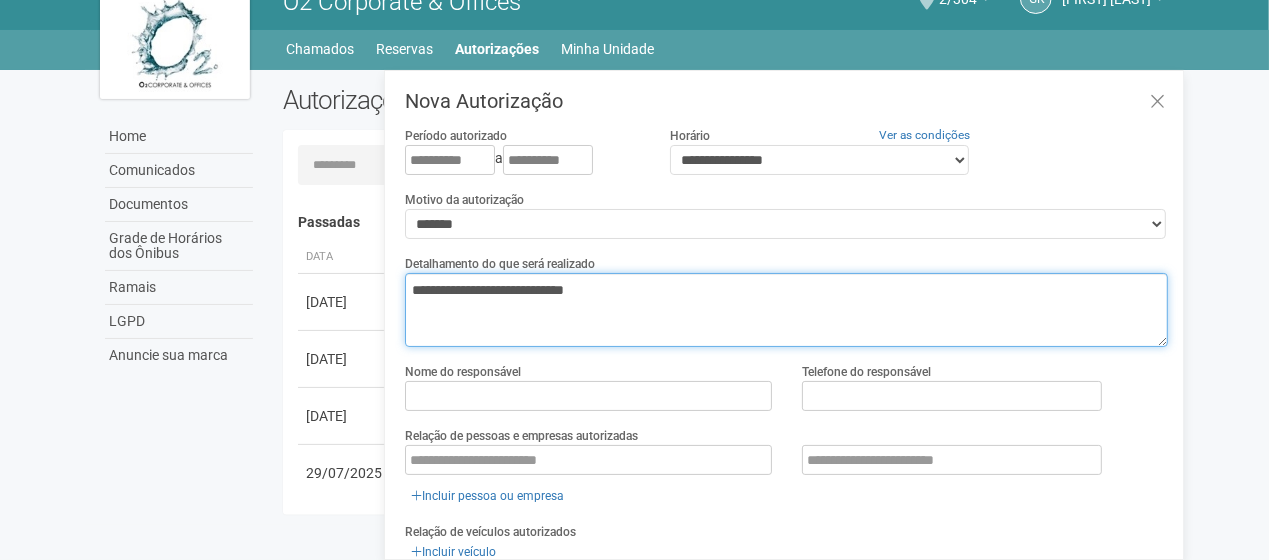 click on "**********" at bounding box center [786, 310] 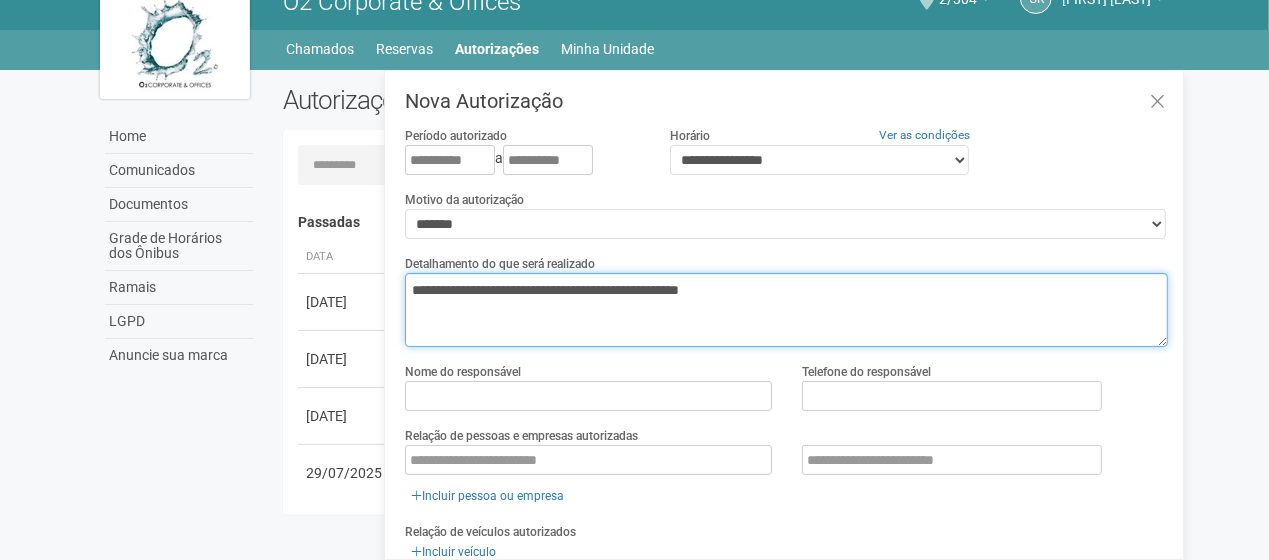 drag, startPoint x: 612, startPoint y: 289, endPoint x: 634, endPoint y: 292, distance: 22.203604 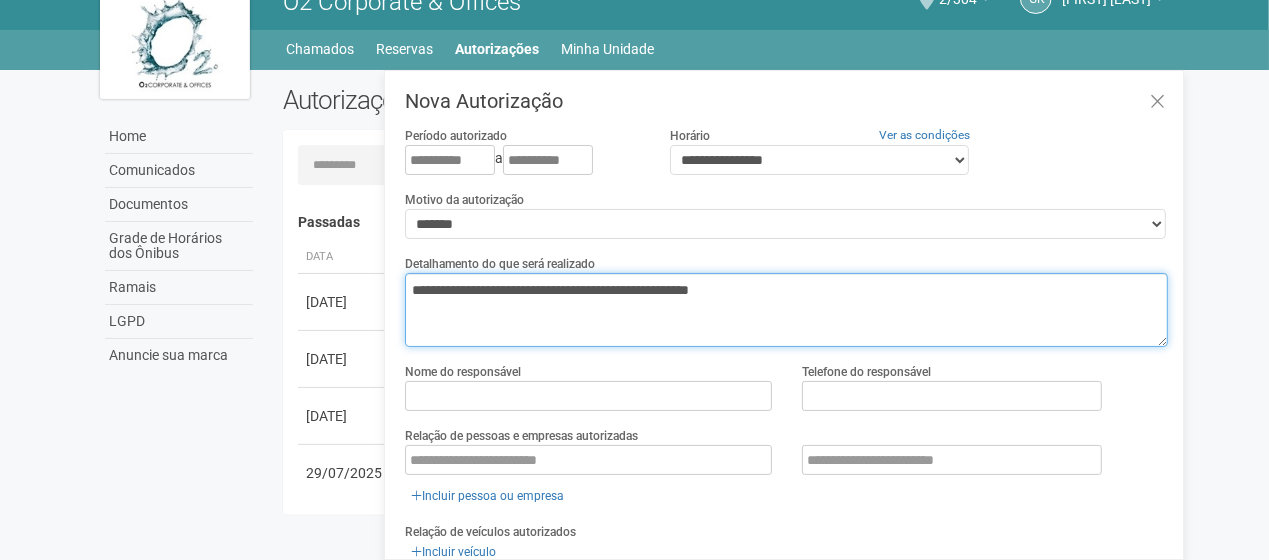 click on "**********" at bounding box center (786, 310) 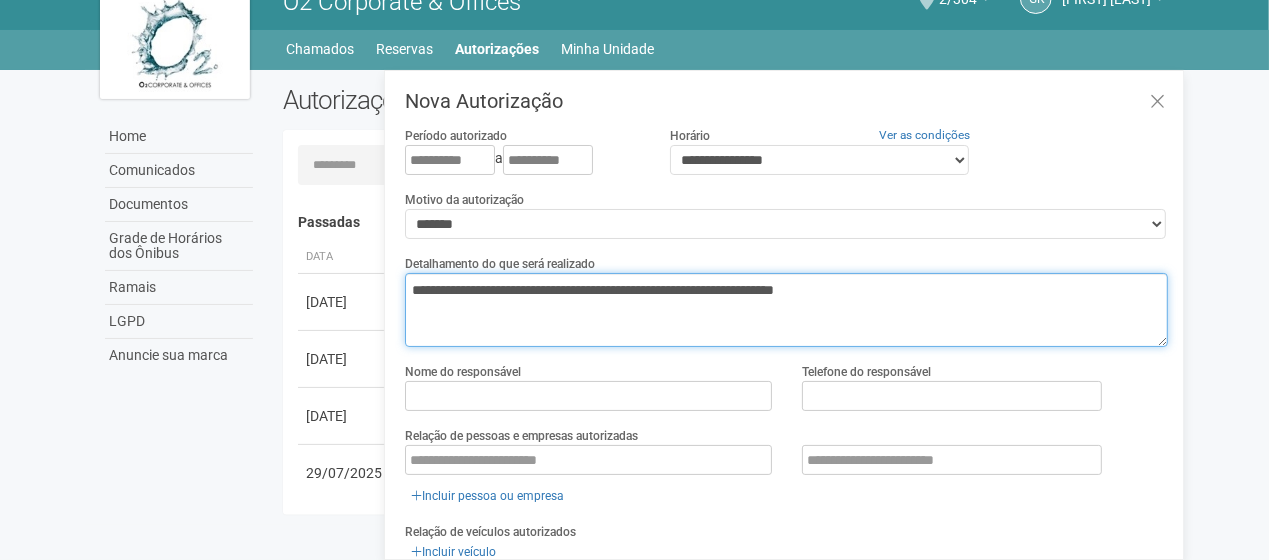 type on "**********" 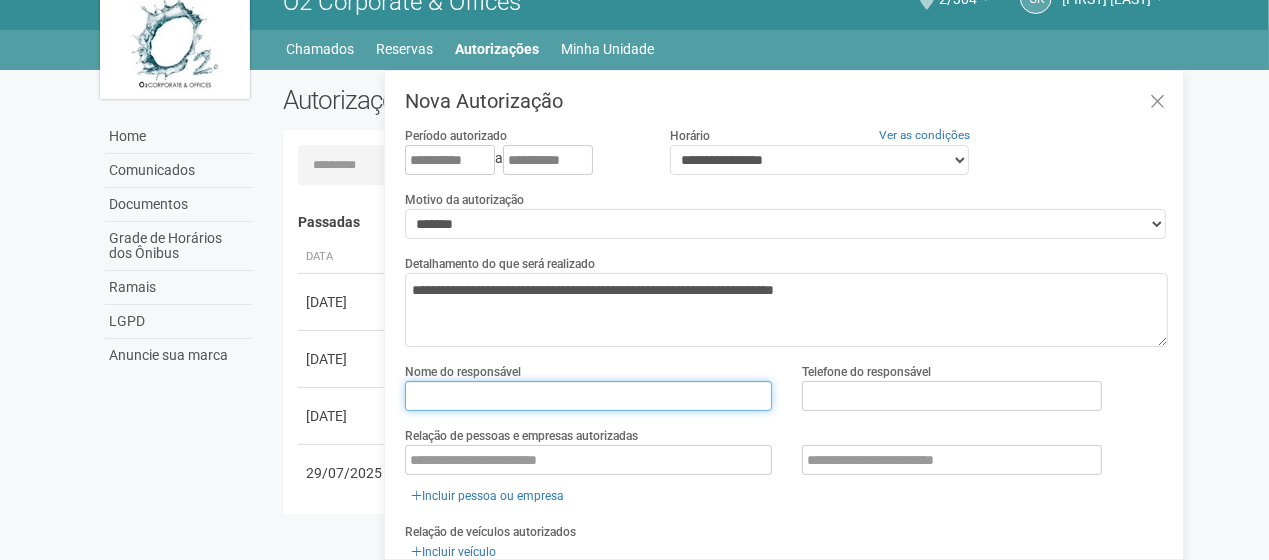 click at bounding box center [588, 396] 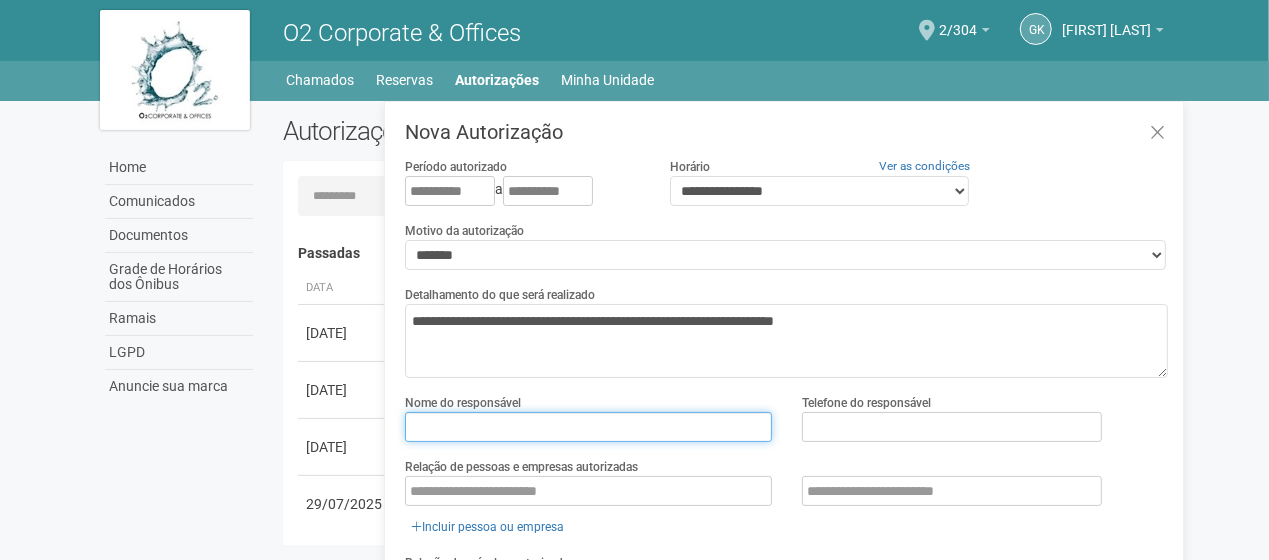 scroll, scrollTop: 0, scrollLeft: 0, axis: both 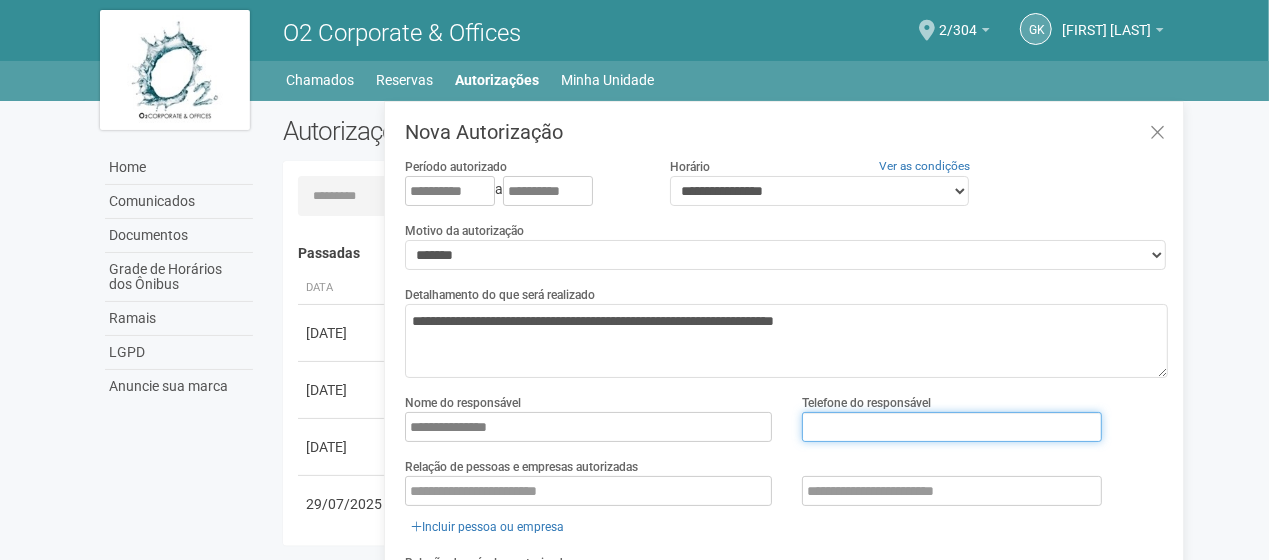 type on "*********" 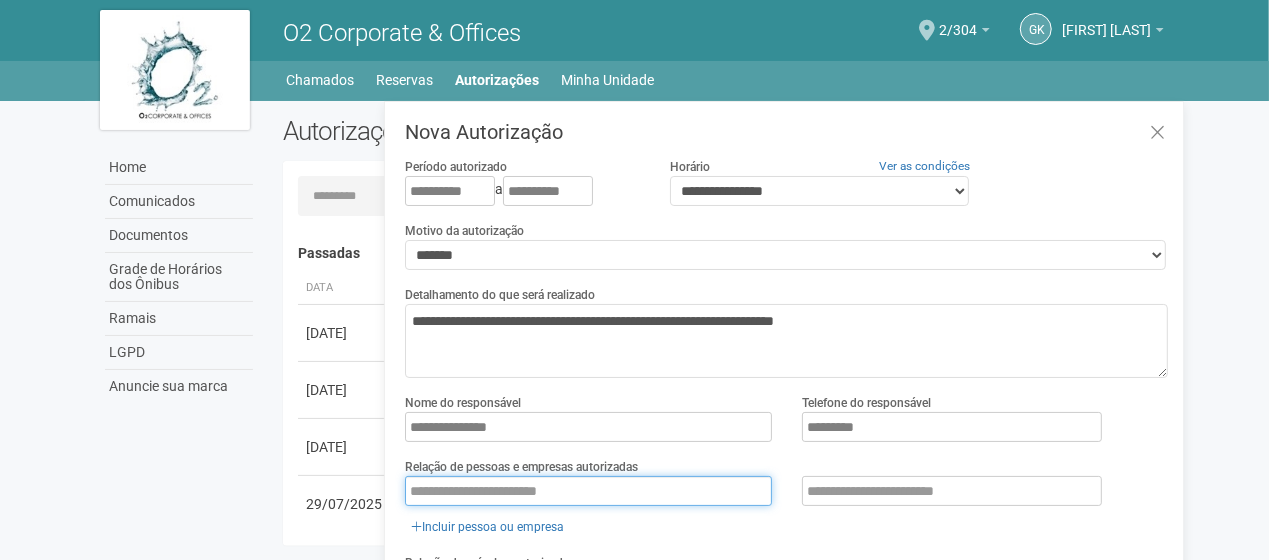 type on "*****" 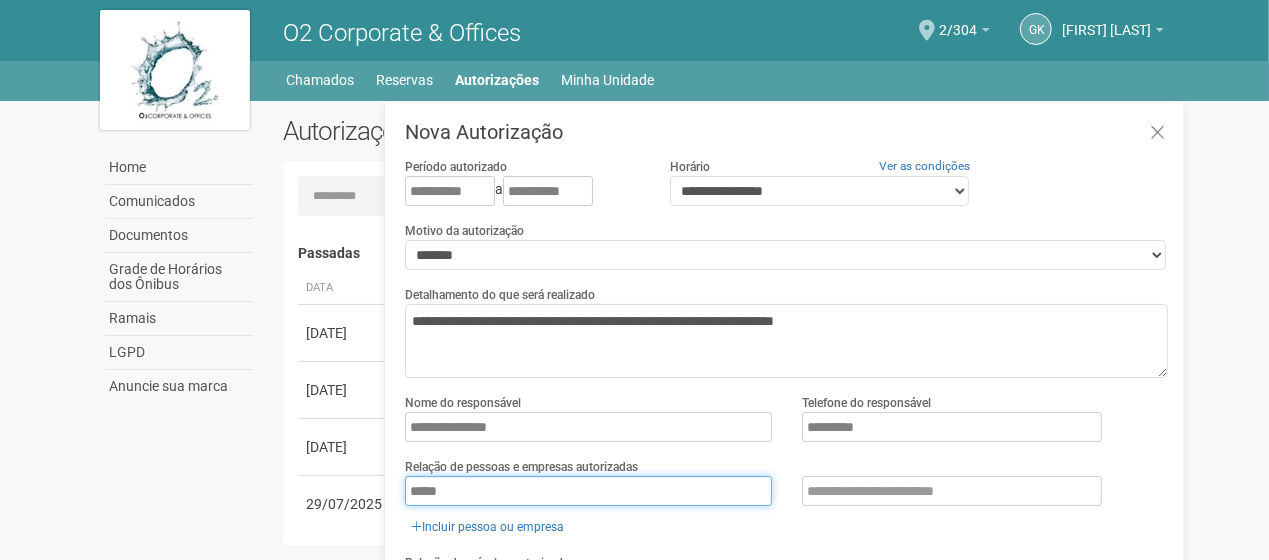 drag, startPoint x: 452, startPoint y: 484, endPoint x: 336, endPoint y: 544, distance: 130.59862 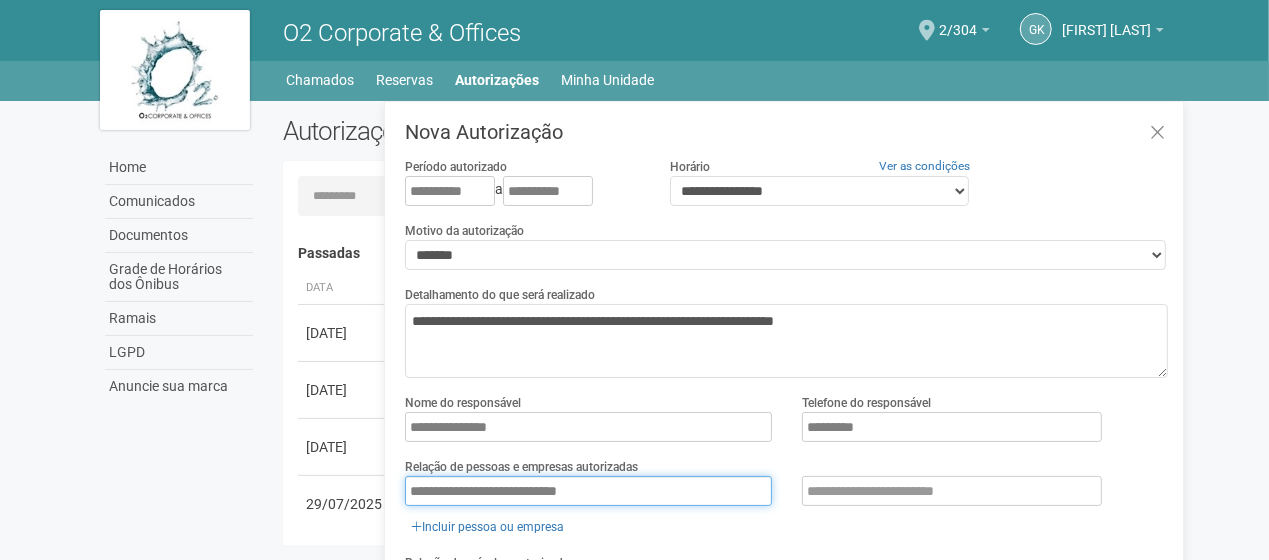 drag, startPoint x: 605, startPoint y: 491, endPoint x: 558, endPoint y: 503, distance: 48.507732 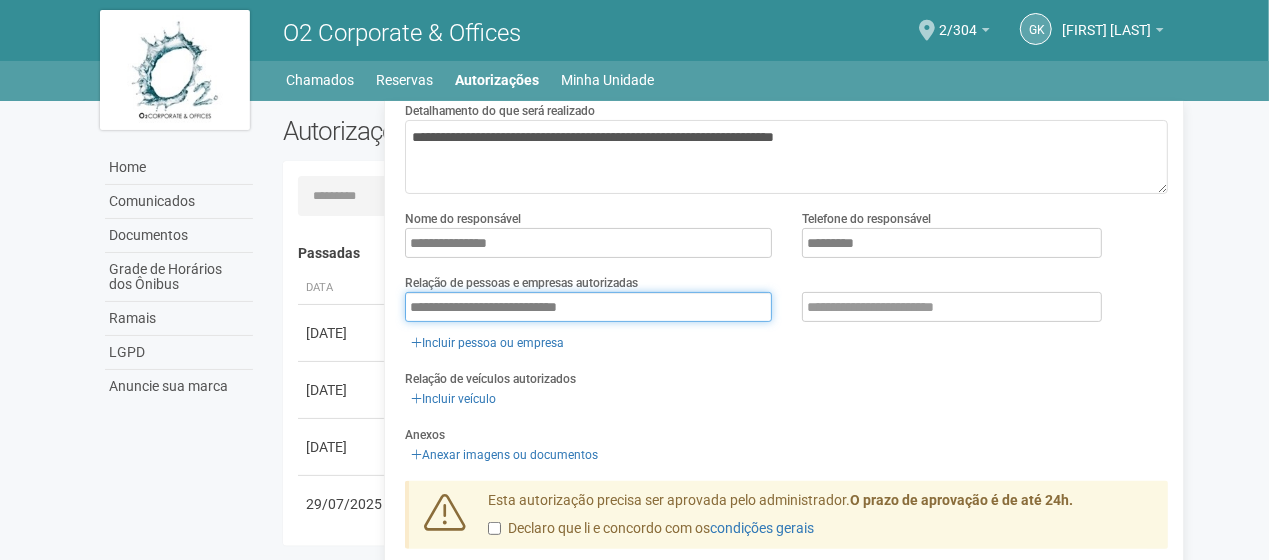 scroll, scrollTop: 200, scrollLeft: 0, axis: vertical 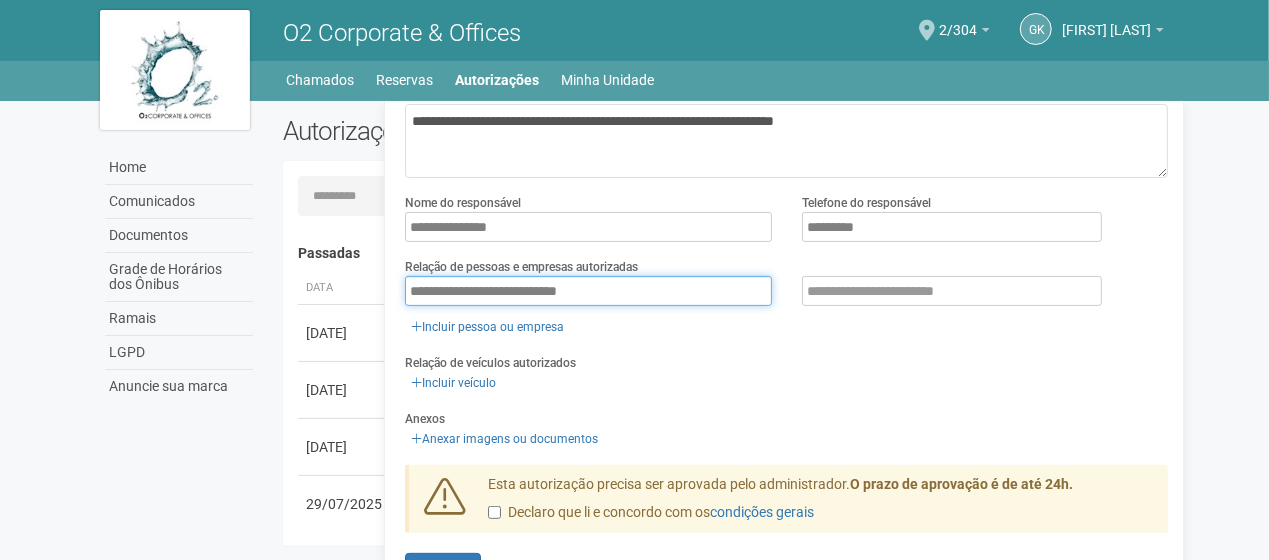 click on "**********" at bounding box center [588, 291] 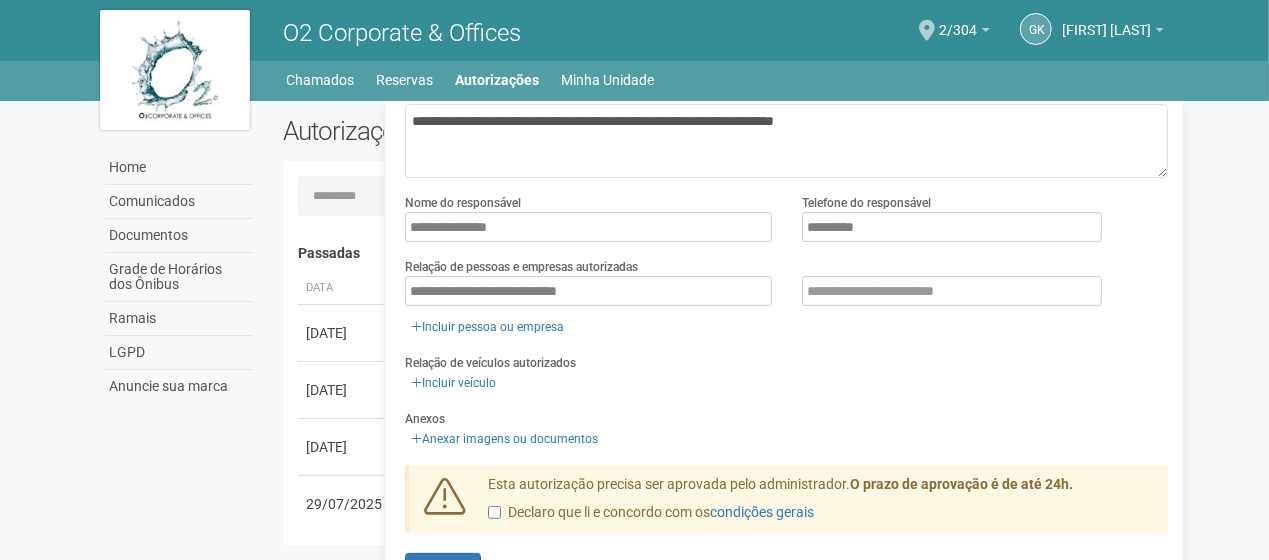 click on "**********" at bounding box center (786, 307) 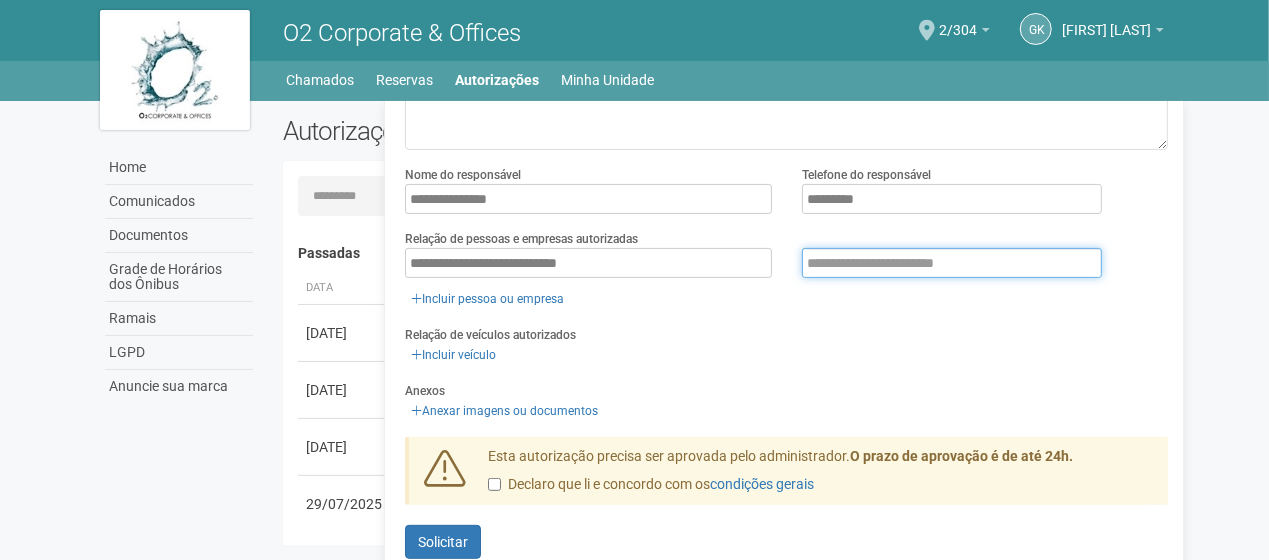 click at bounding box center [952, 263] 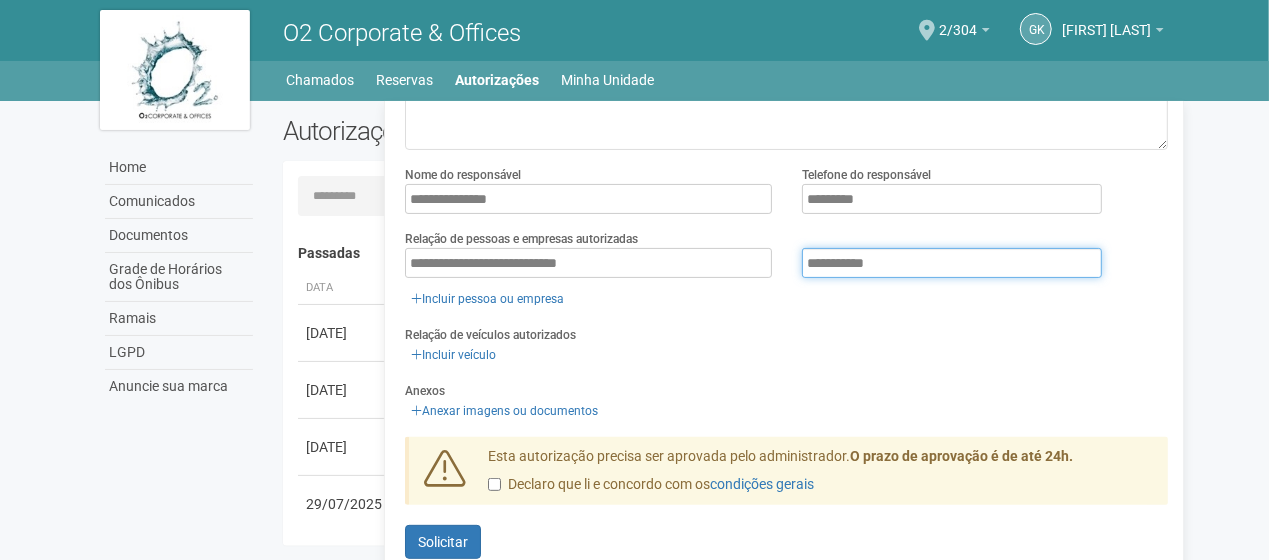click on "**********" at bounding box center (952, 263) 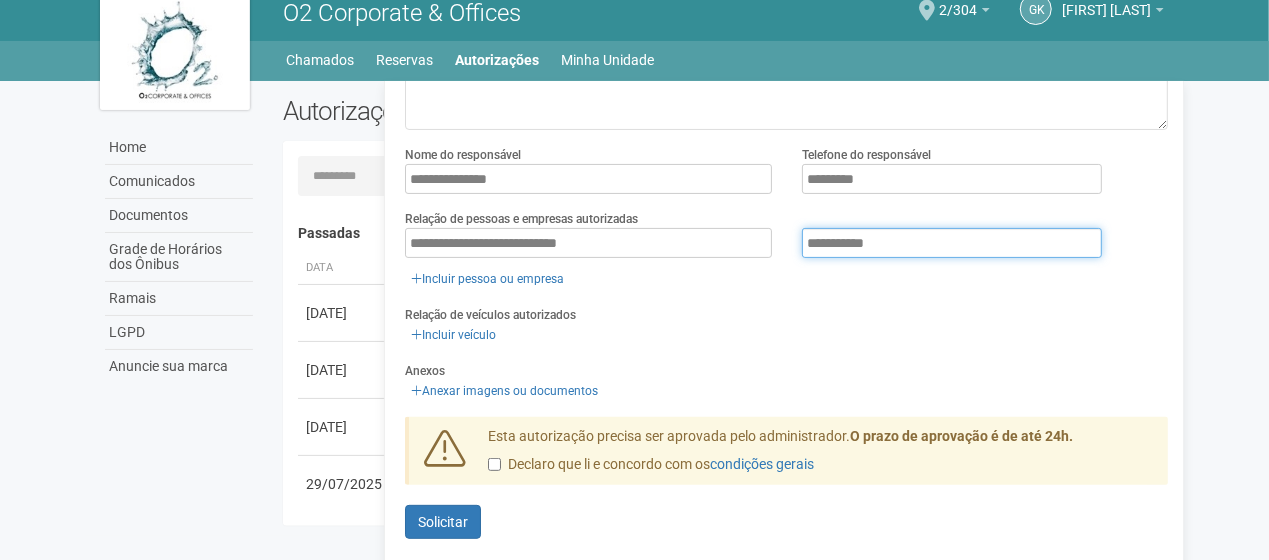 scroll, scrollTop: 31, scrollLeft: 0, axis: vertical 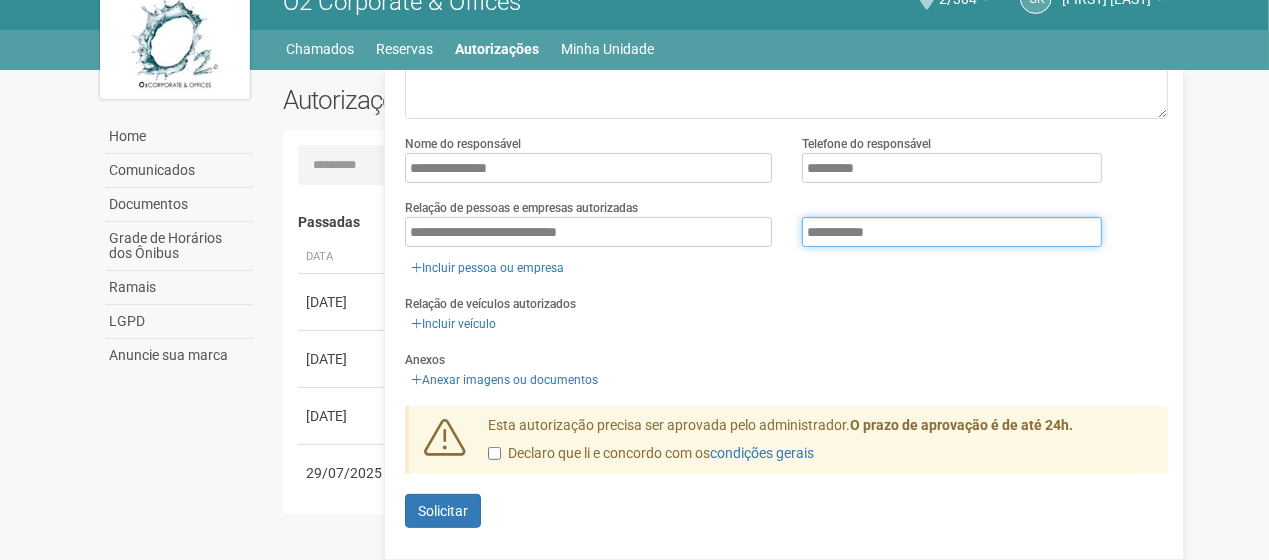 type on "**********" 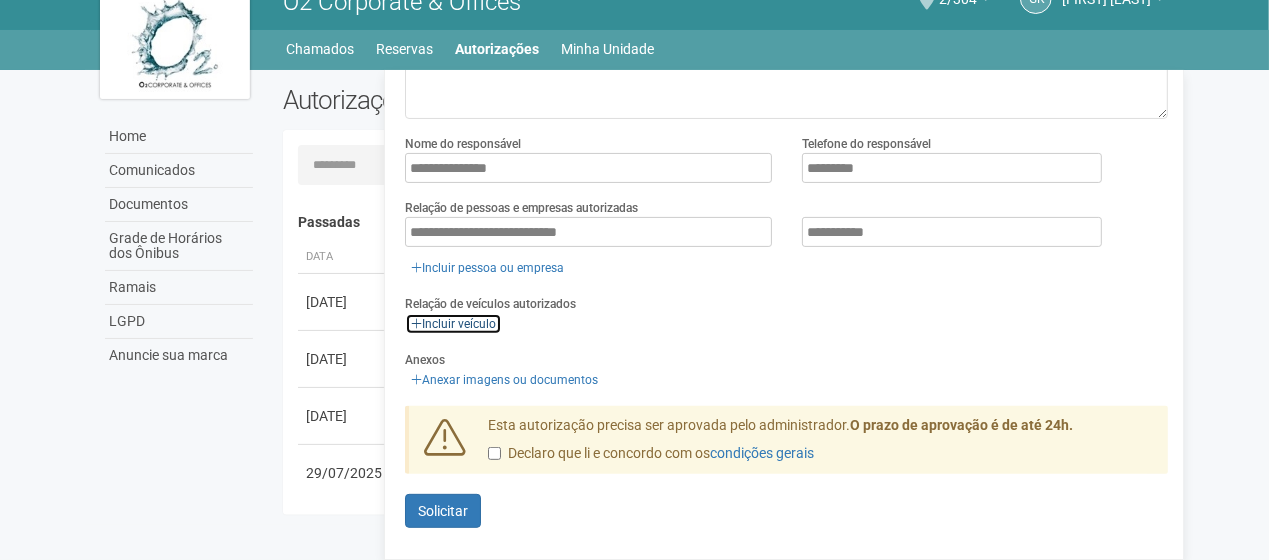 click on "Incluir veículo" at bounding box center [453, 324] 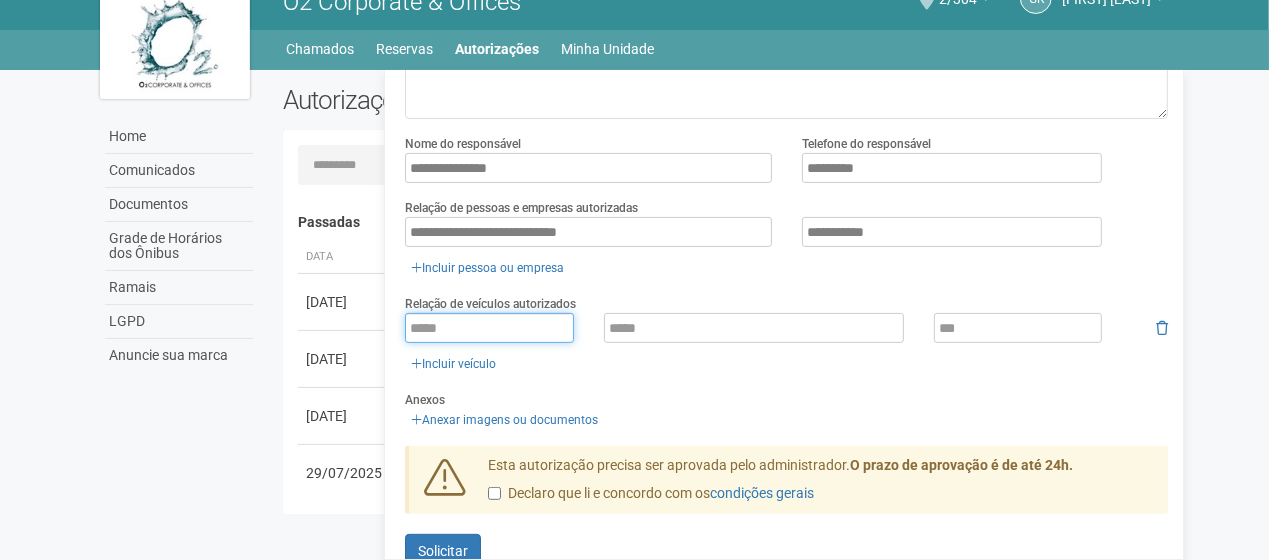 click at bounding box center (489, 328) 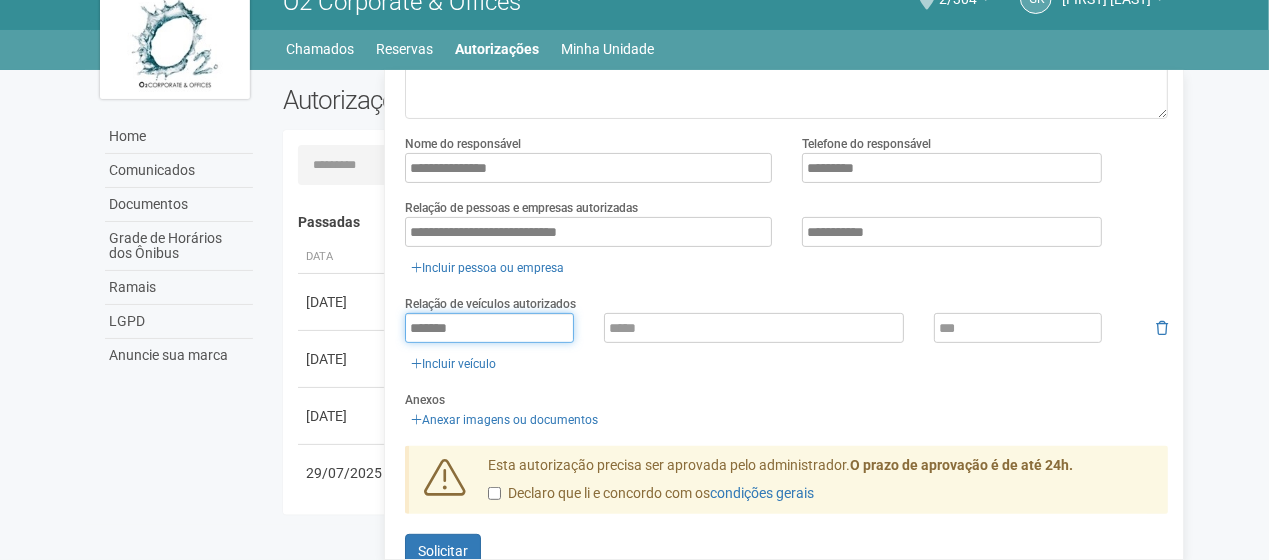 click on "*******" at bounding box center (489, 328) 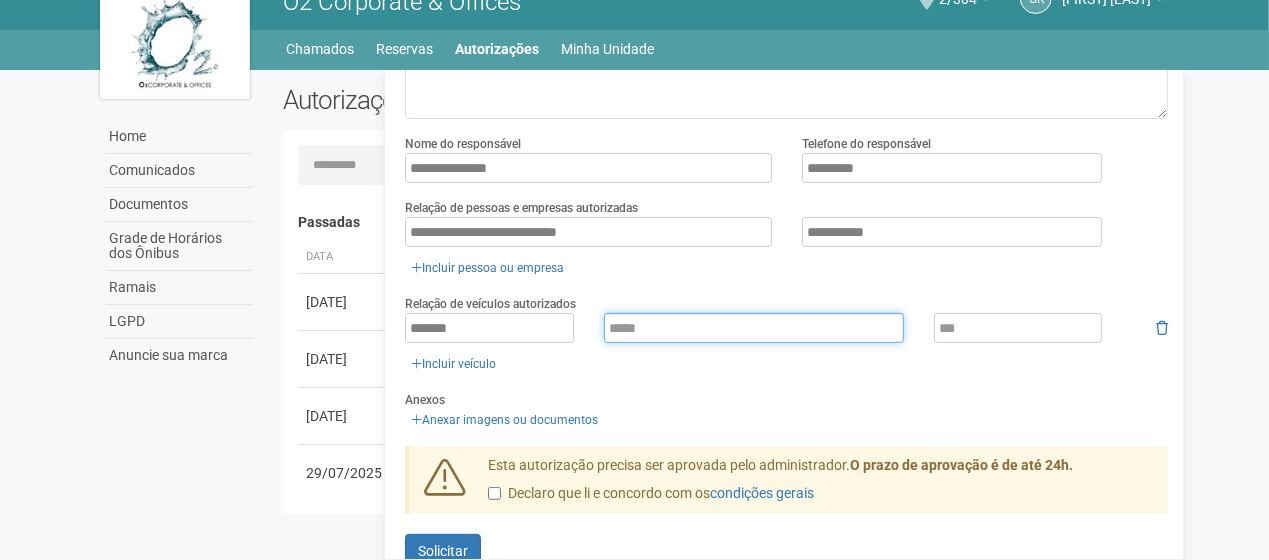 click at bounding box center (754, 328) 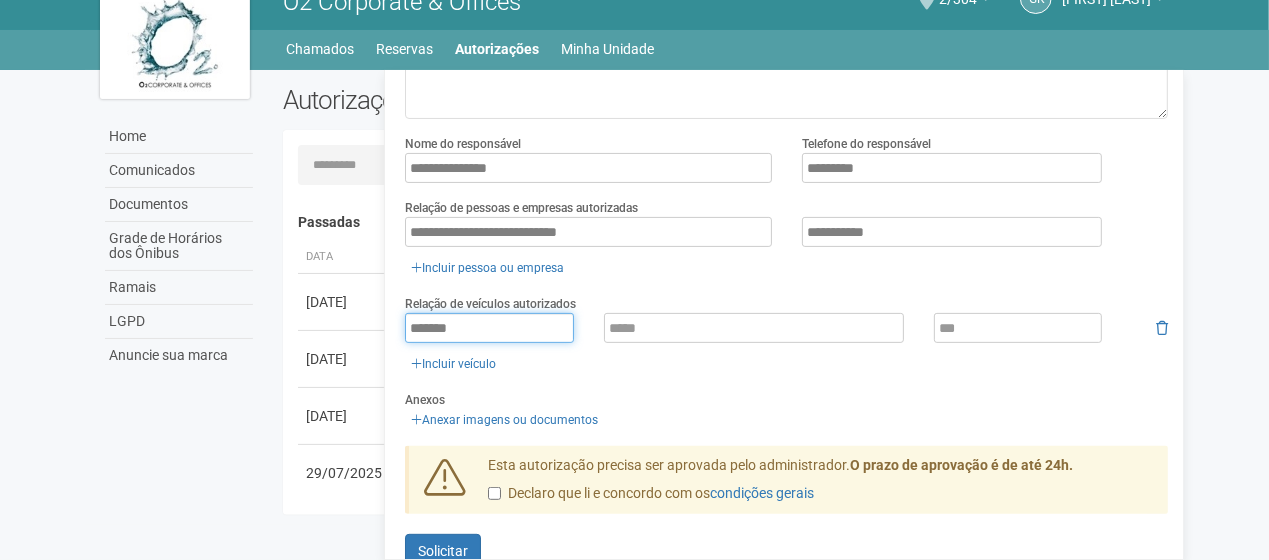 drag, startPoint x: 515, startPoint y: 332, endPoint x: 392, endPoint y: 302, distance: 126.60569 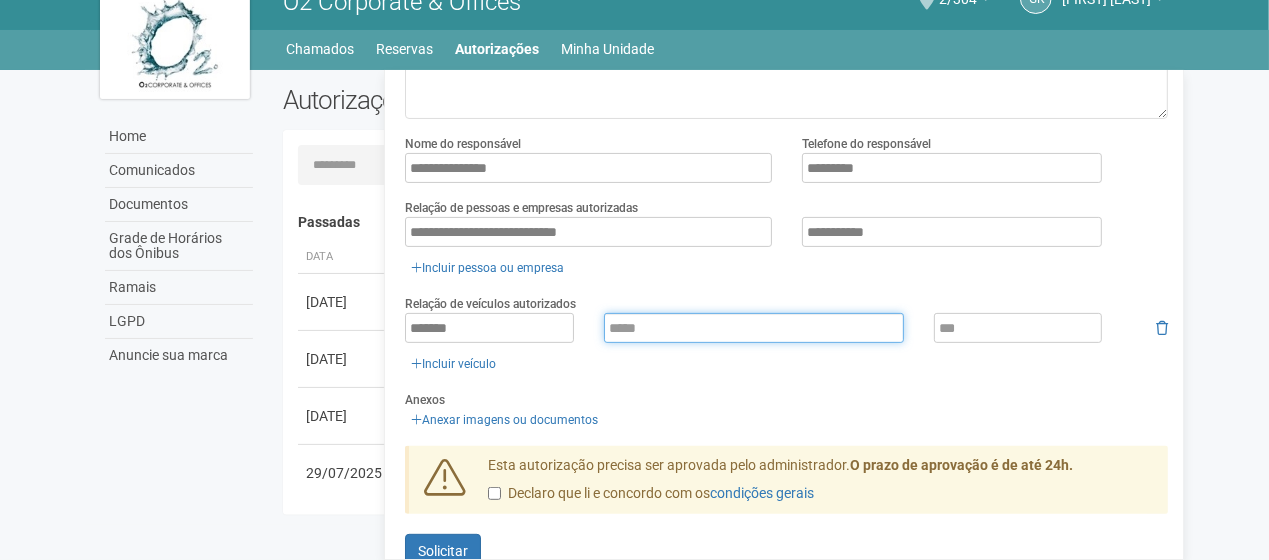 click at bounding box center (754, 328) 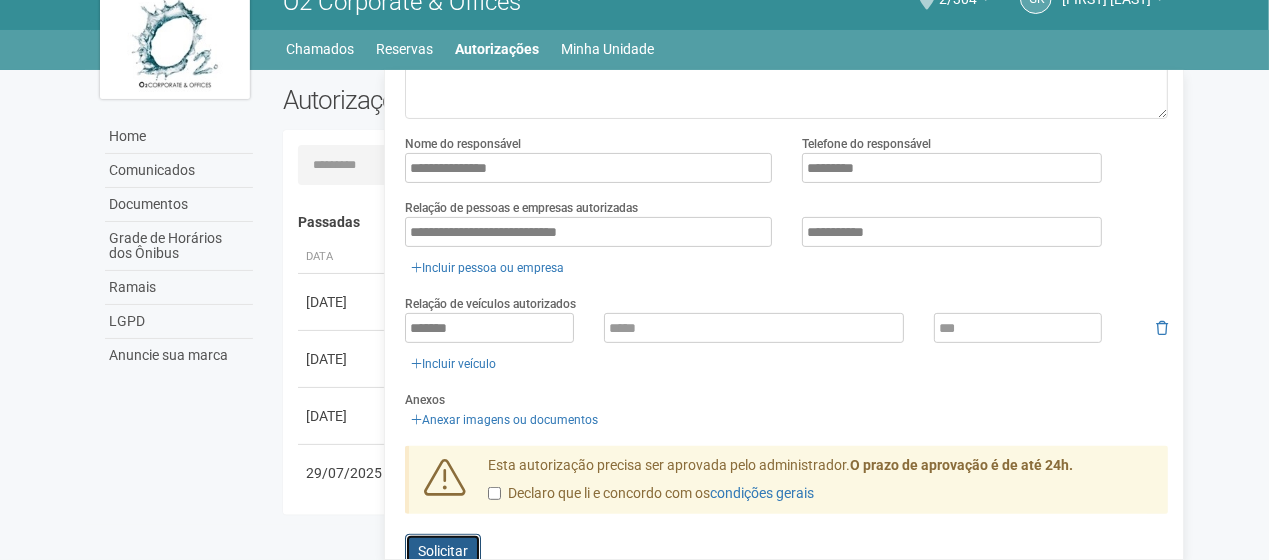 click on "Solicitar" at bounding box center (443, 551) 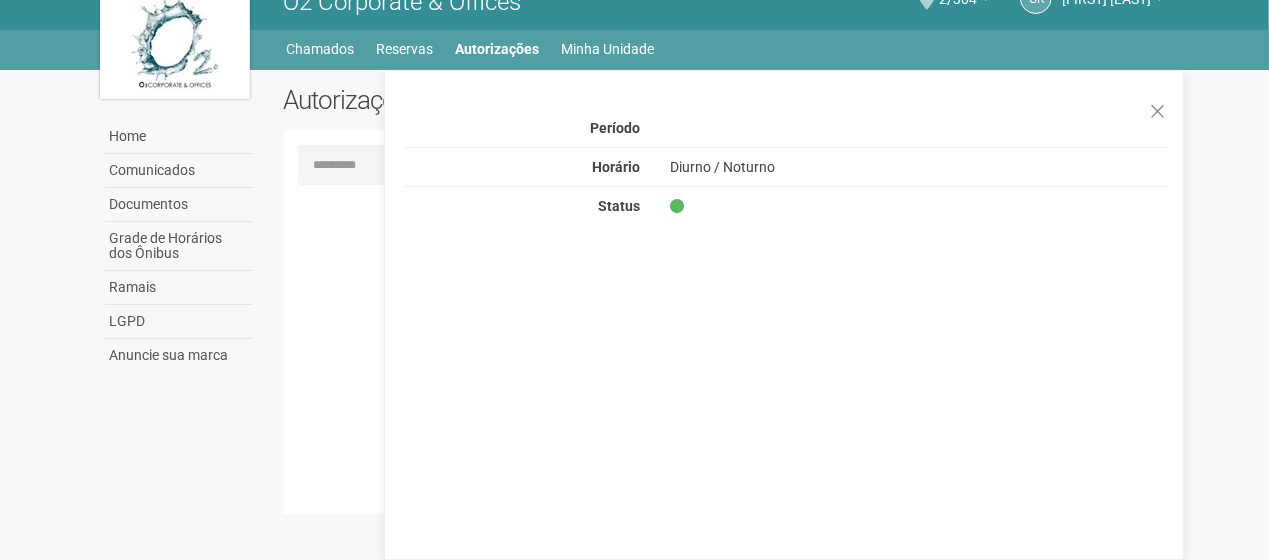 scroll, scrollTop: 0, scrollLeft: 0, axis: both 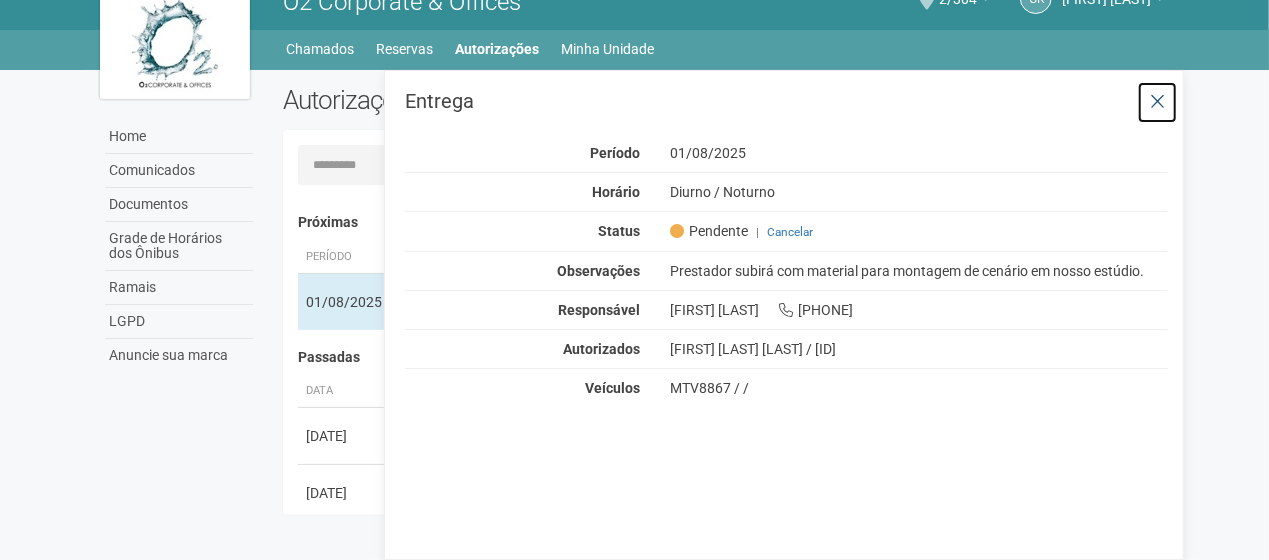 click at bounding box center [1157, 102] 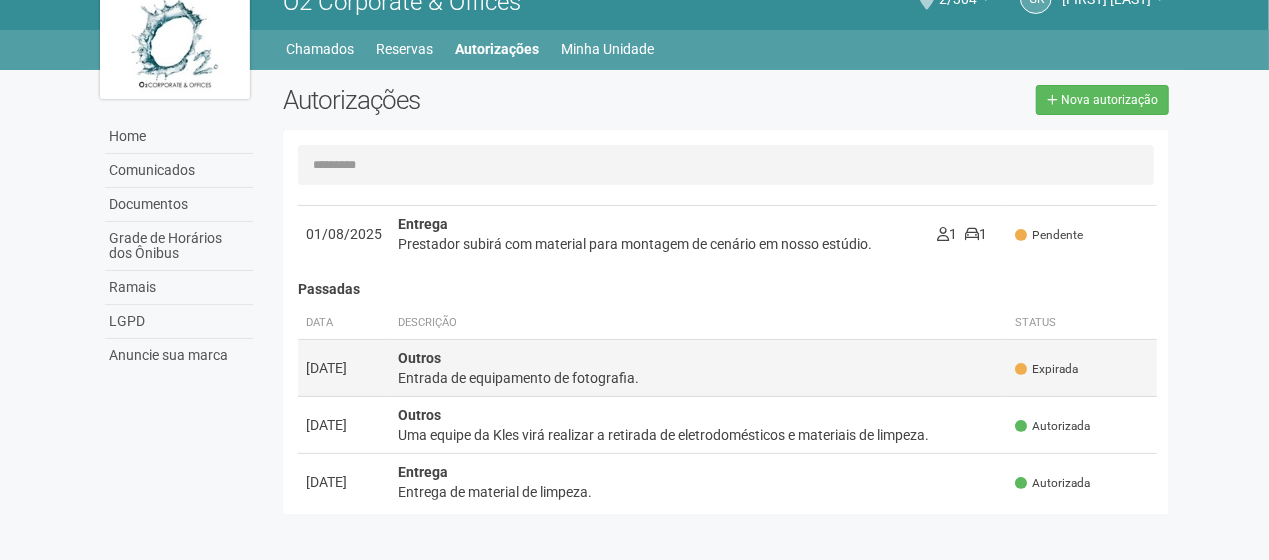 scroll, scrollTop: 200, scrollLeft: 0, axis: vertical 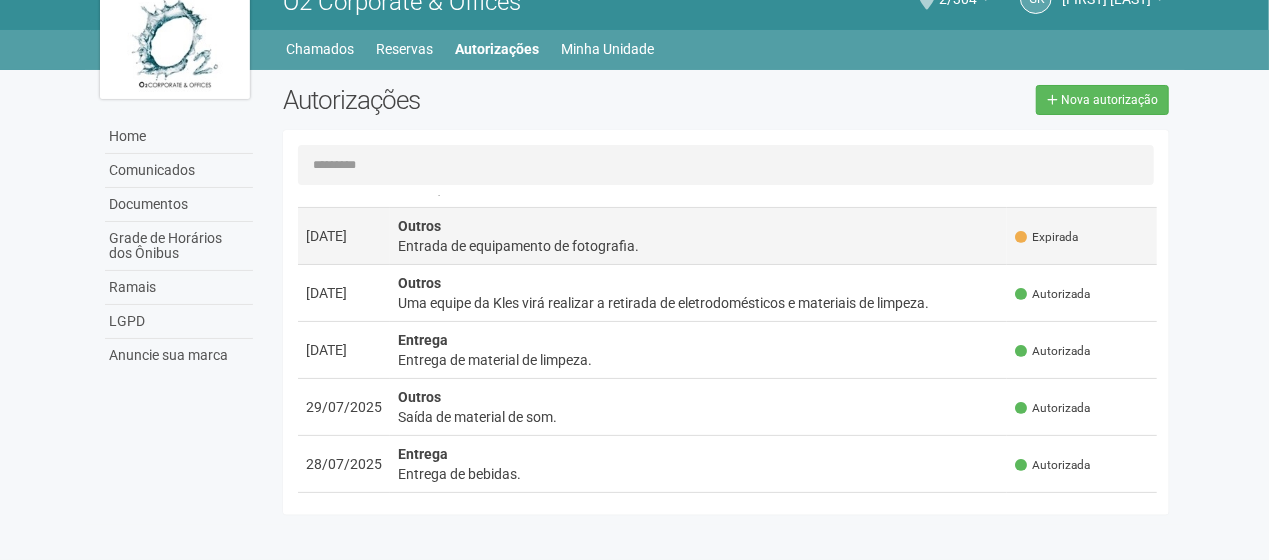 click on "Entrada de equipamento de fotografia." at bounding box center (699, 246) 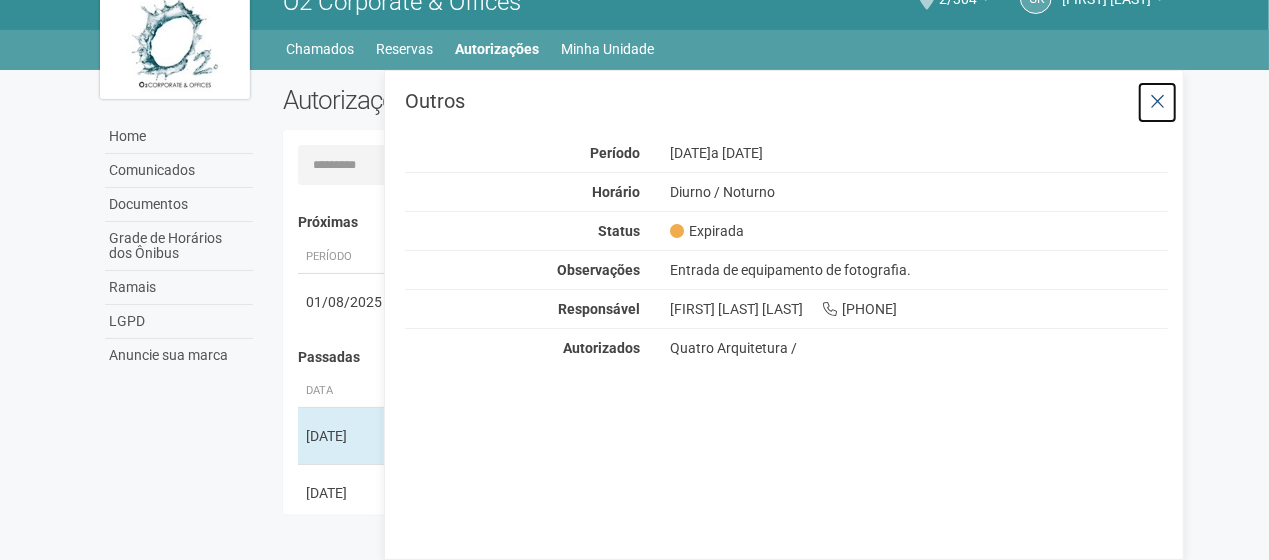 click at bounding box center (1157, 102) 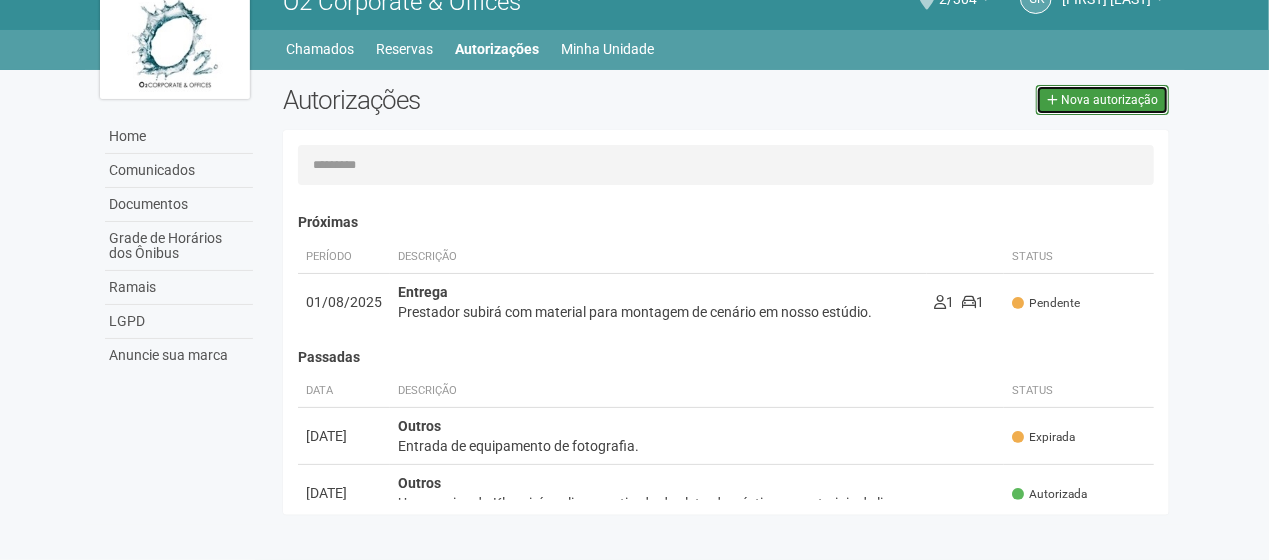 click on "Nova autorização" at bounding box center [1102, 100] 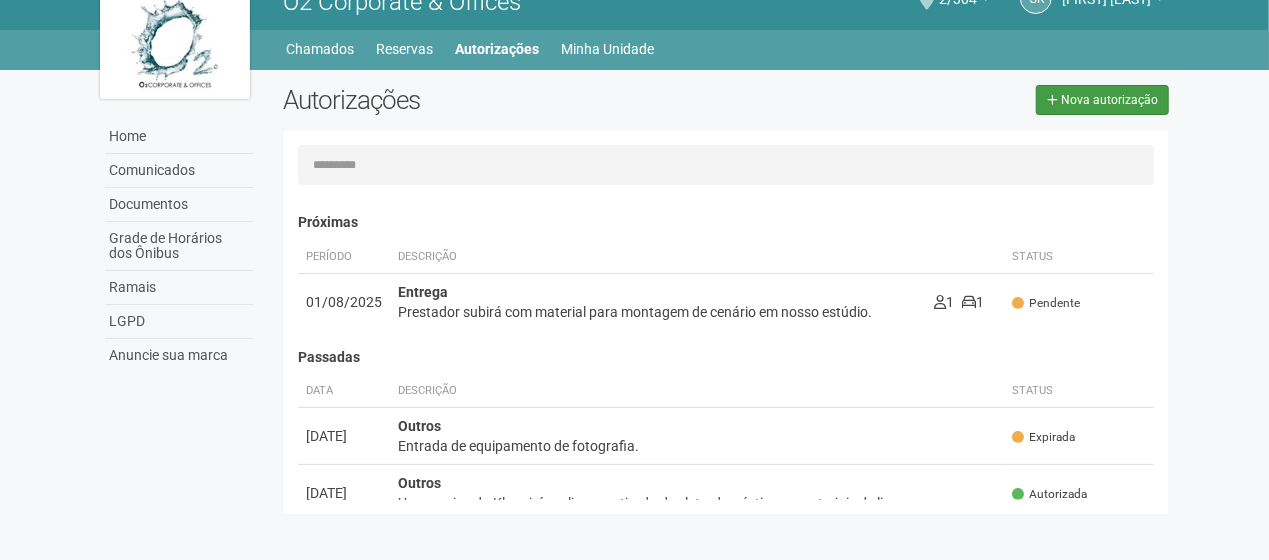 type 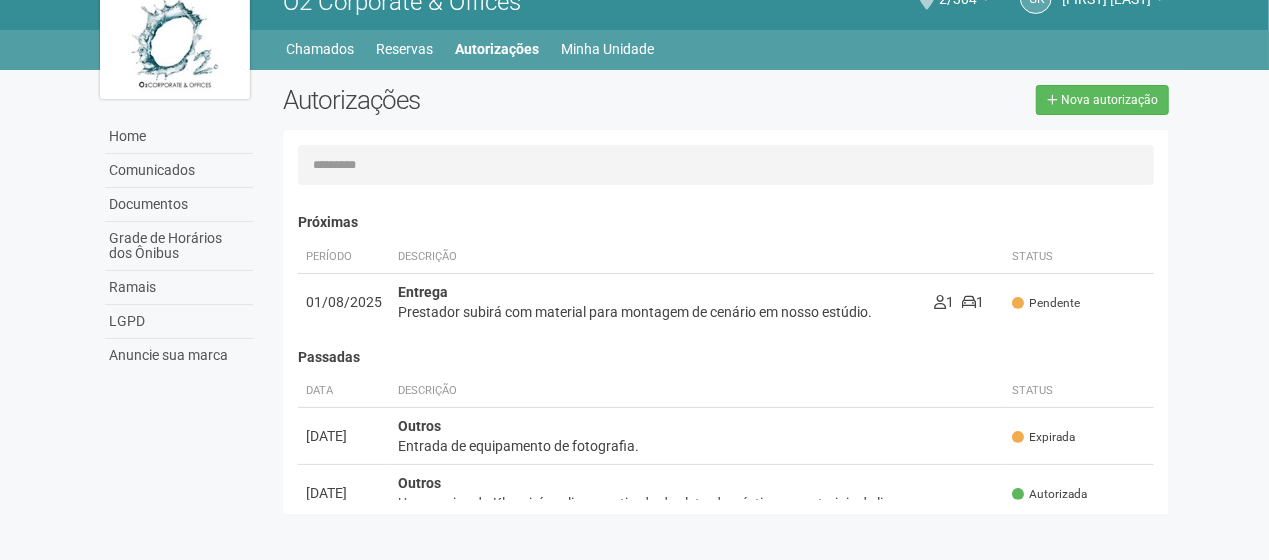 select on "**********" 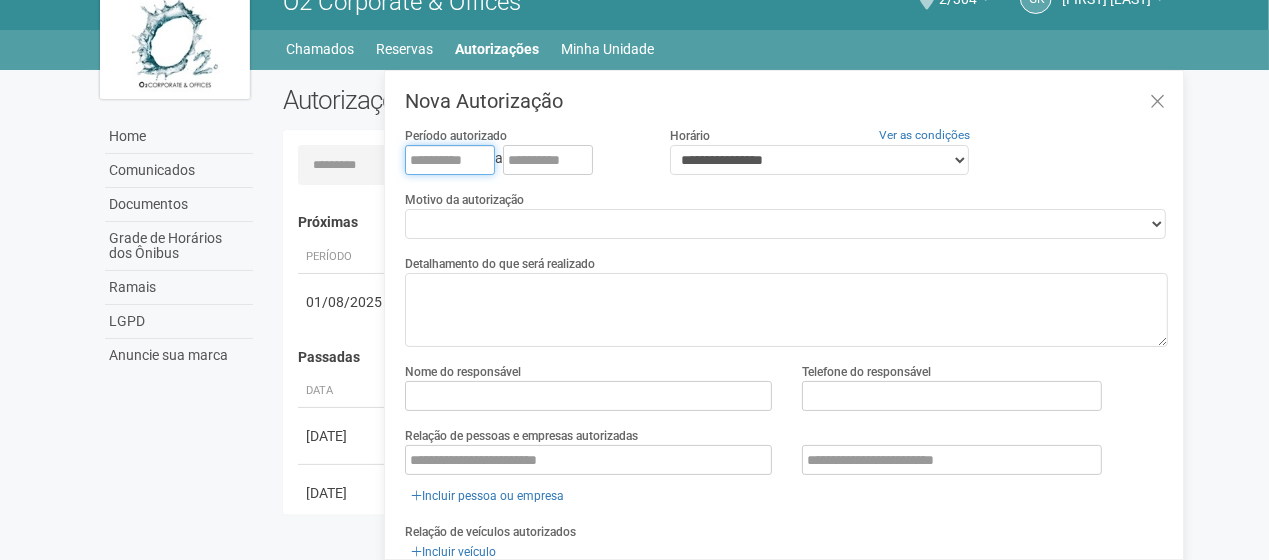 click at bounding box center (450, 160) 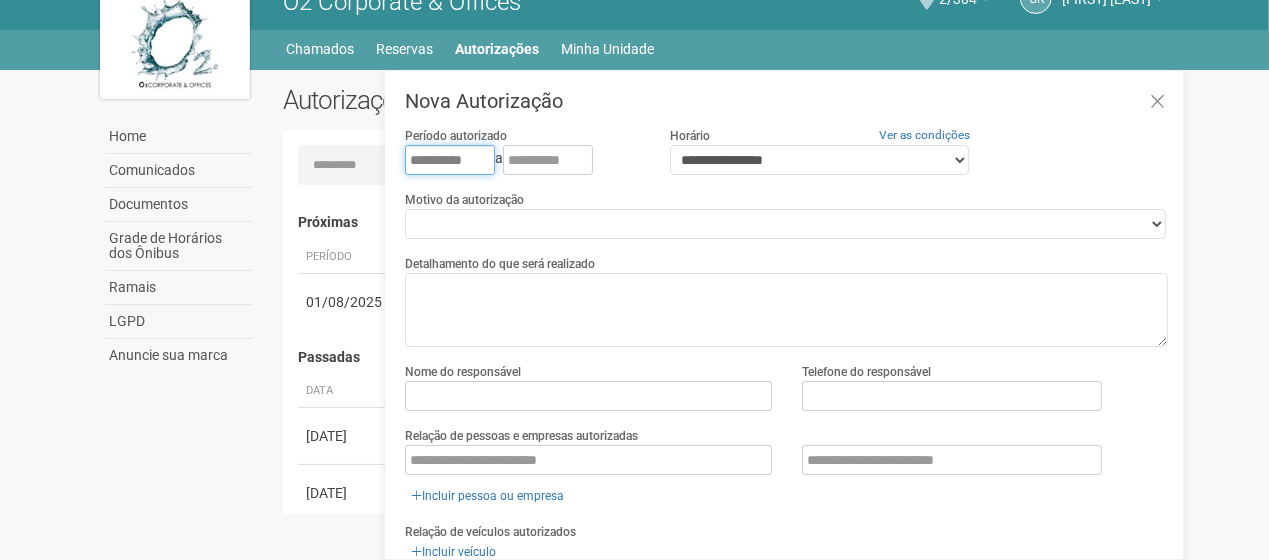 type on "**********" 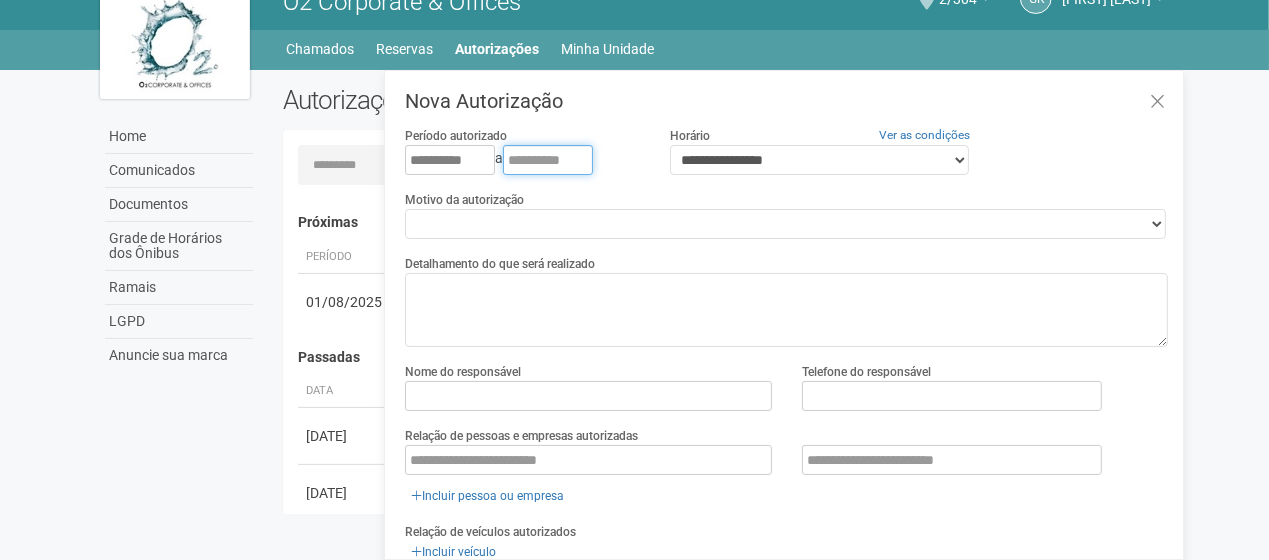 click at bounding box center [548, 160] 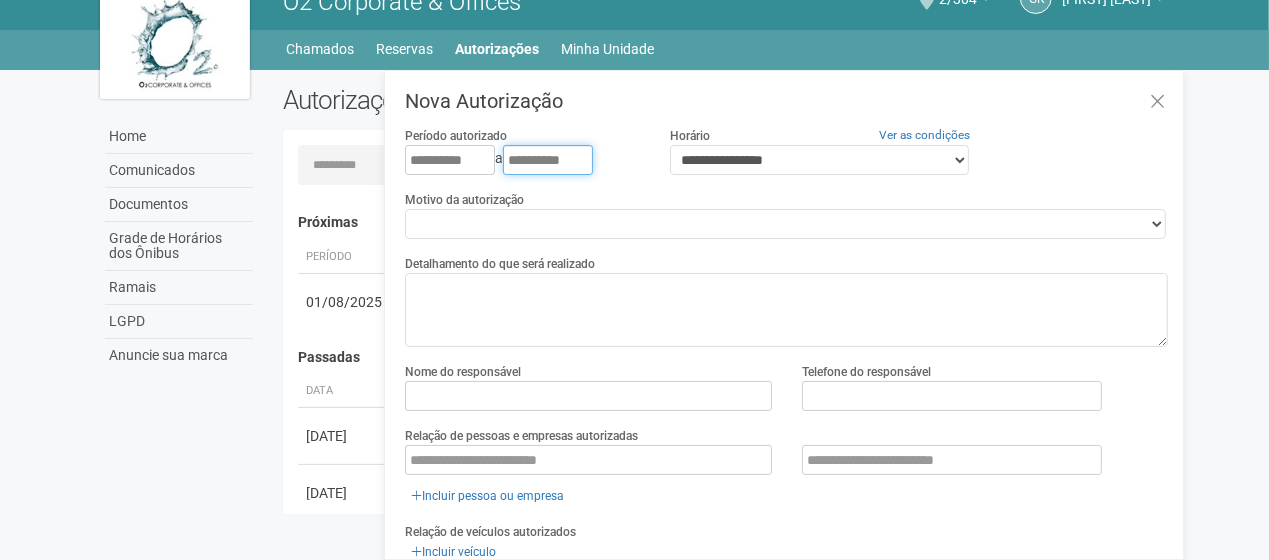 type on "**********" 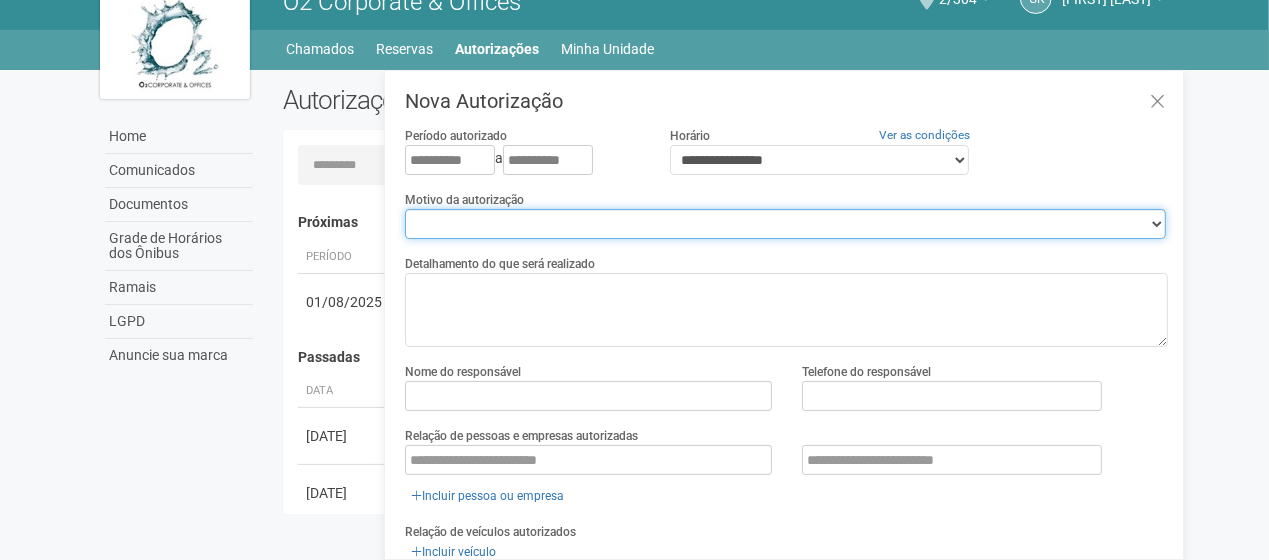 click on "**********" at bounding box center (785, 224) 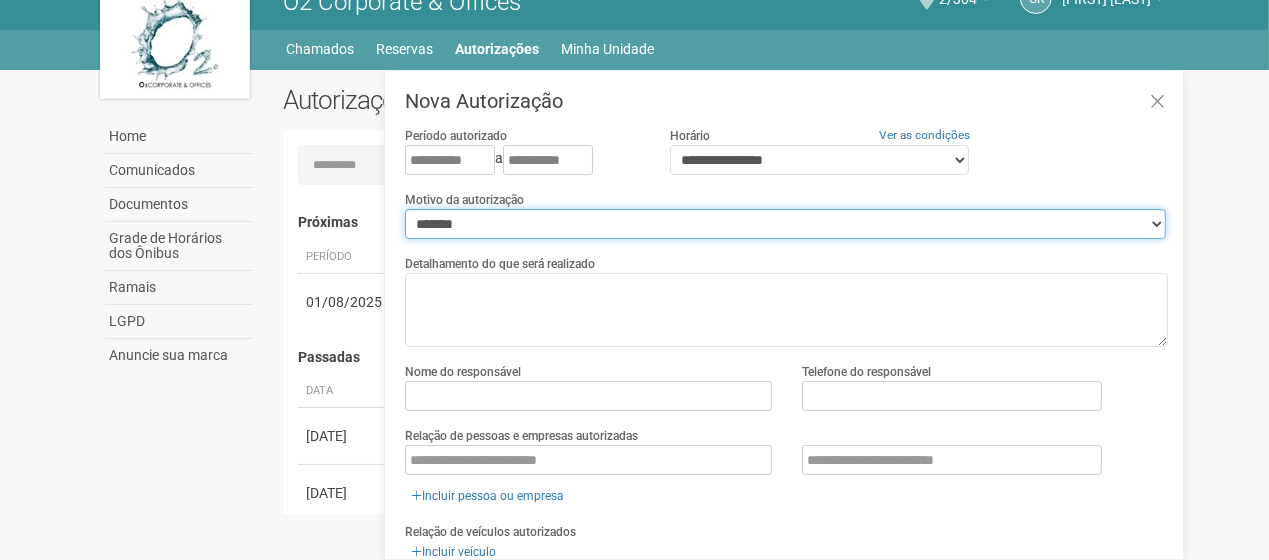 click on "**********" at bounding box center [785, 224] 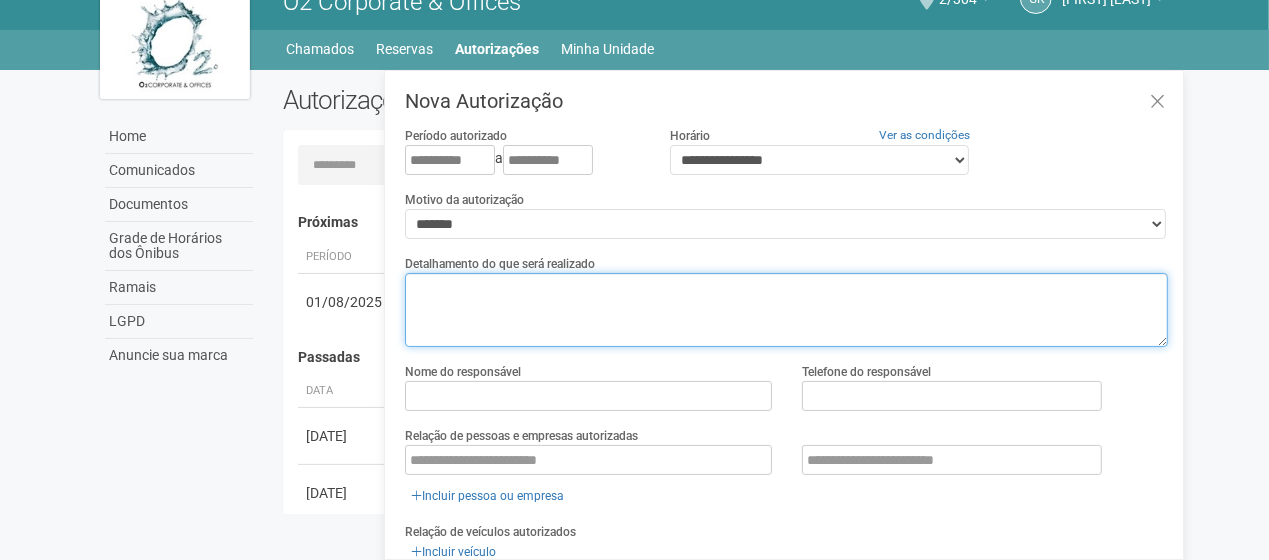click at bounding box center [786, 310] 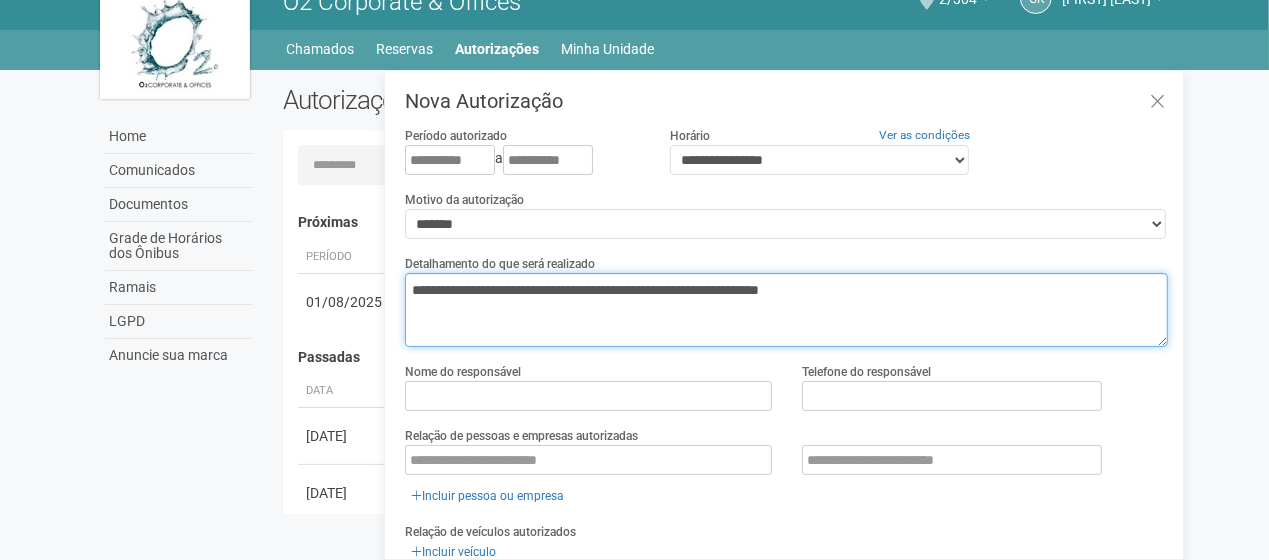 type on "**********" 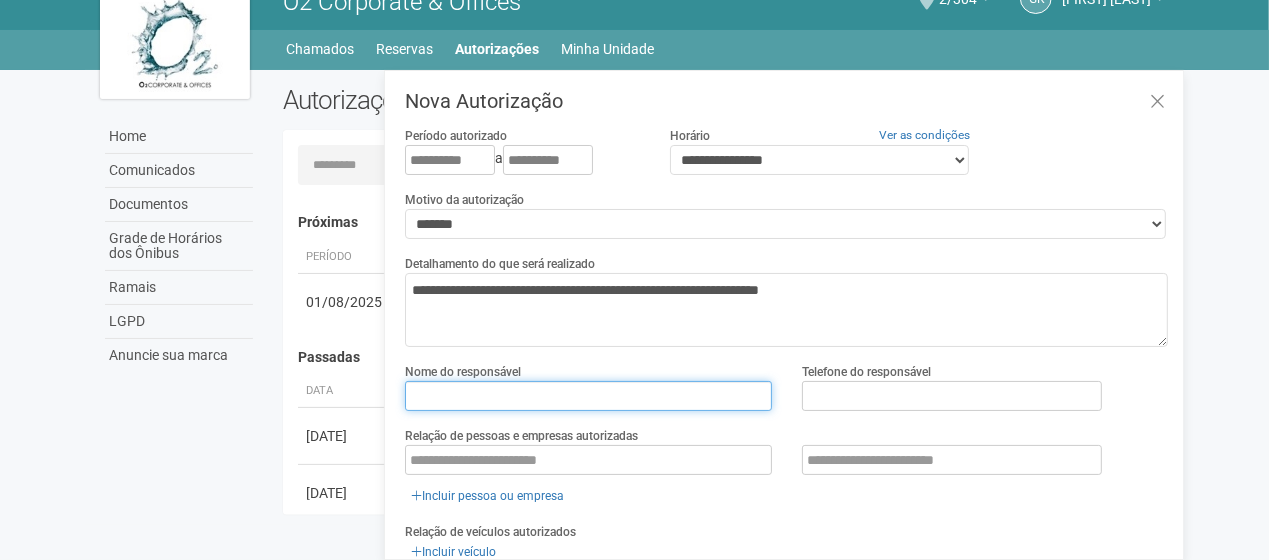 click at bounding box center (588, 396) 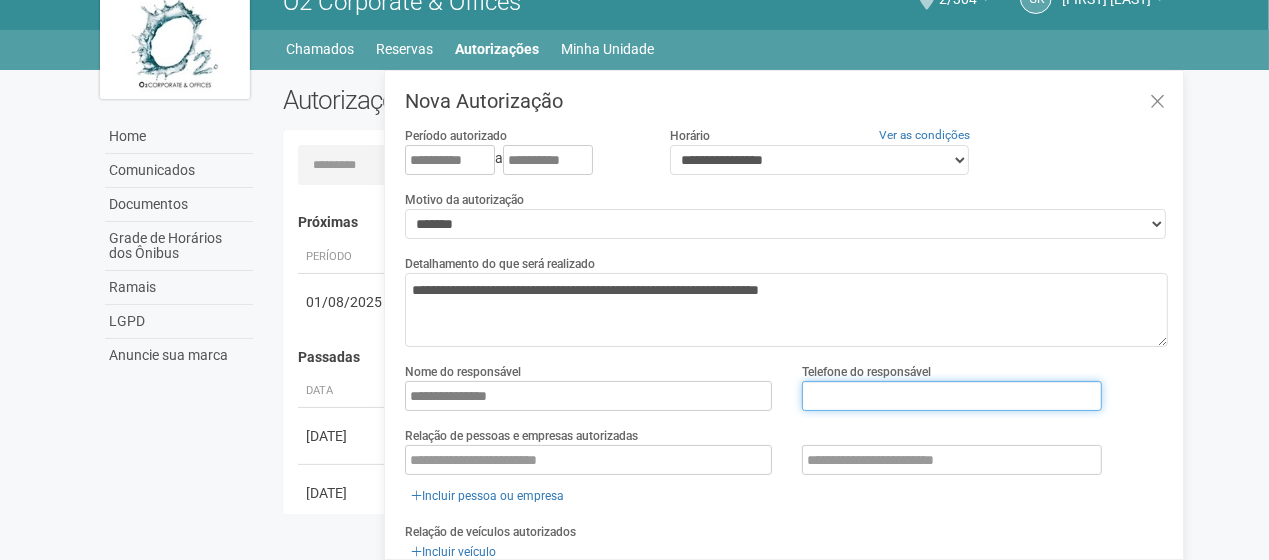 type on "*********" 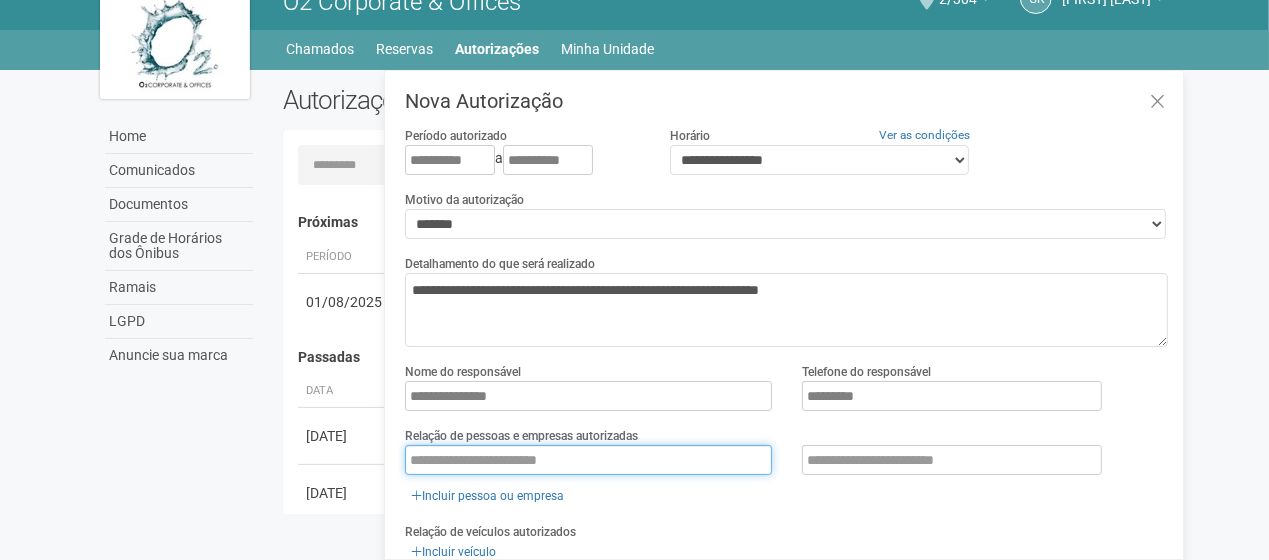 type on "**********" 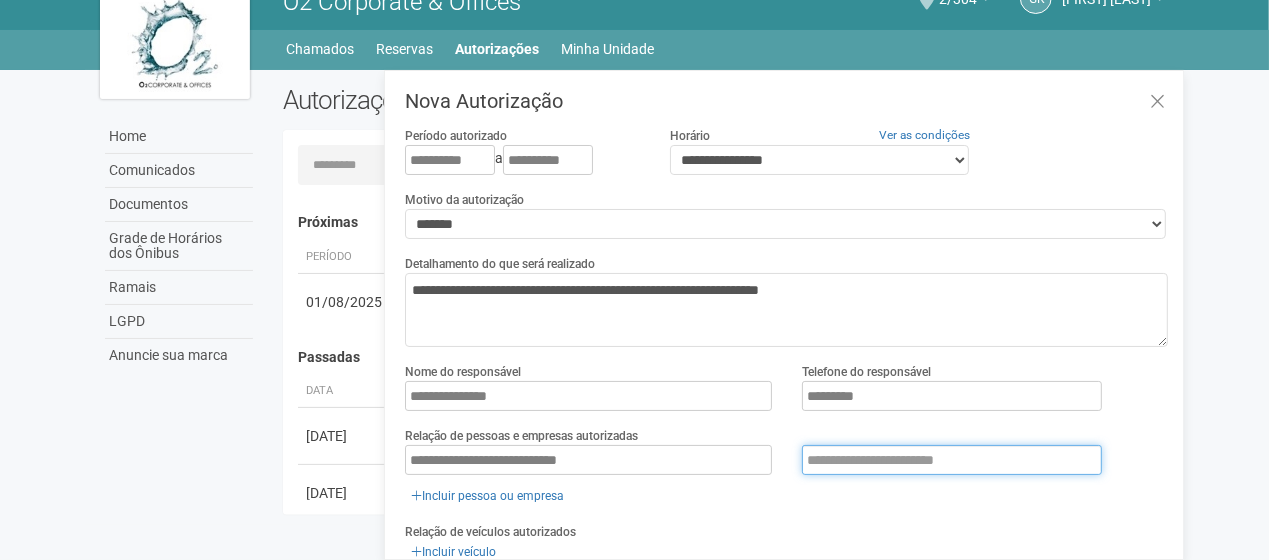 type on "**********" 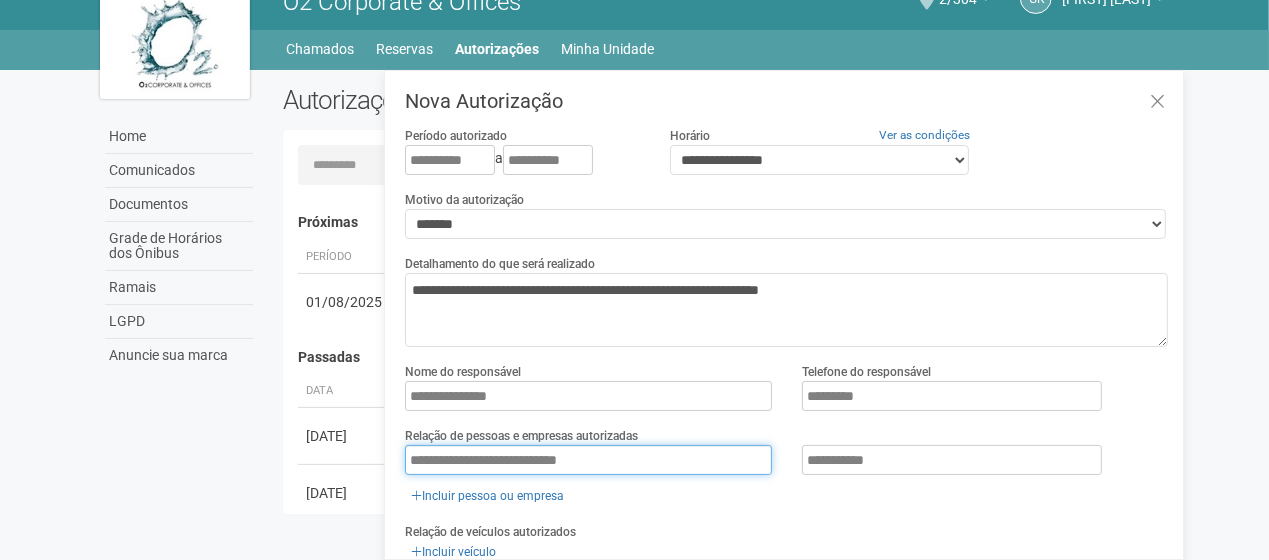 drag, startPoint x: 622, startPoint y: 446, endPoint x: 46, endPoint y: 512, distance: 579.7689 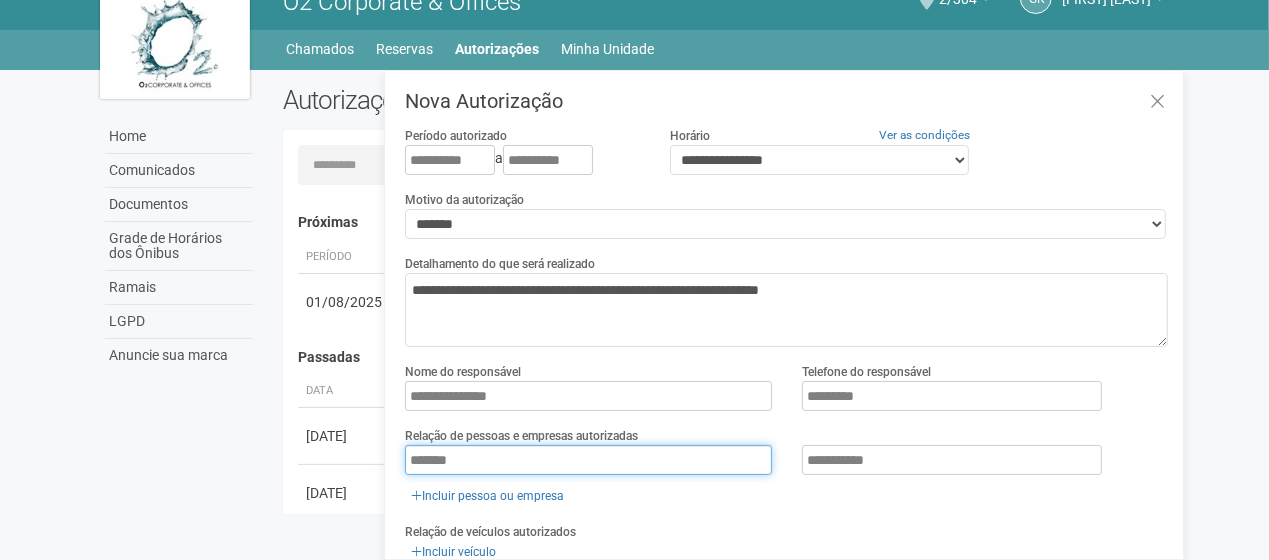 type on "*******" 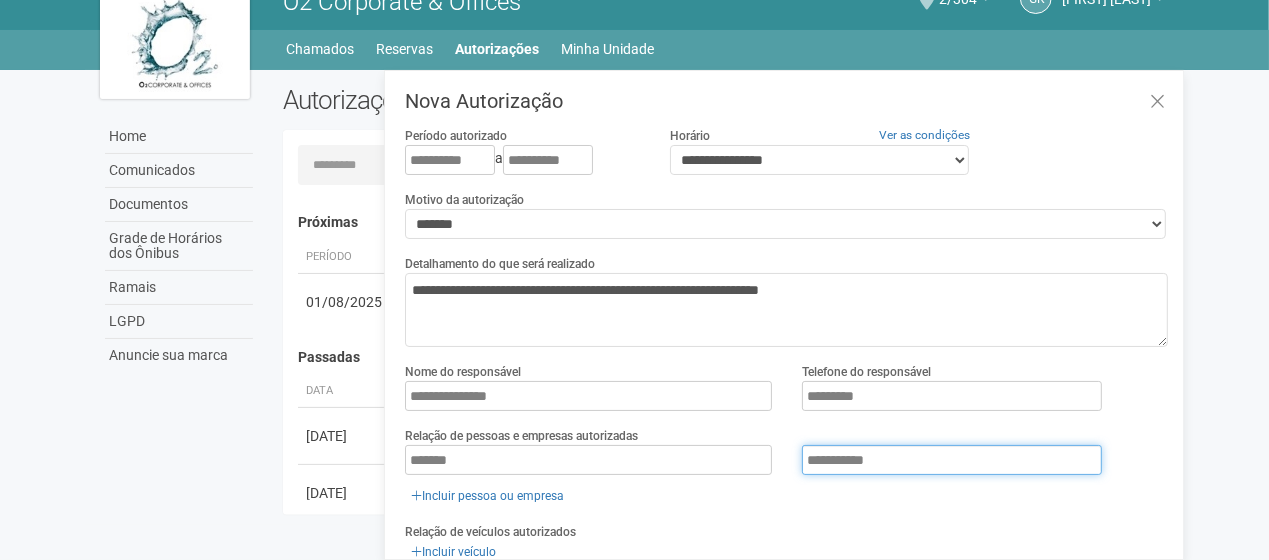drag, startPoint x: 948, startPoint y: 454, endPoint x: 375, endPoint y: 548, distance: 580.6591 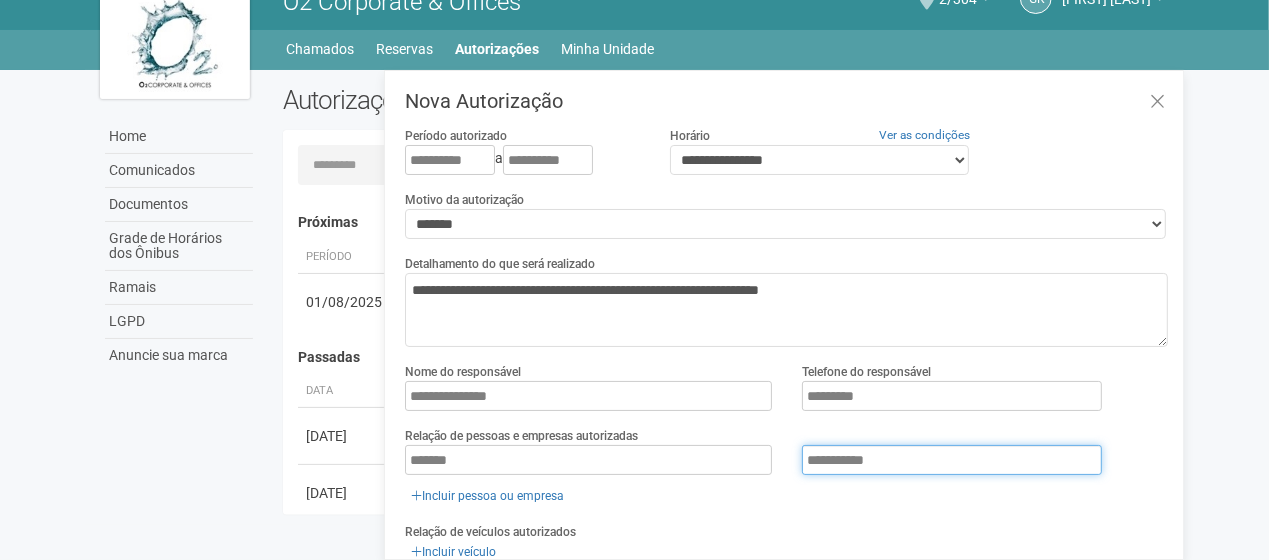 click on "Aguarde...
O2 Corporate & Offices
[INITIAL]
[FIRST] [LAST]
[FIRST] [LAST]
[EMAIL]
Meu perfil
Alterar senha
Sair
2/304
Você está na unidade
2/304
Ir para a unidade
Home
Home
Comunicados
Documentos
Grade de Horários dos Ônibus
Ramais
LGPD
Anuncie sua marca
Chamados" at bounding box center [634, 249] 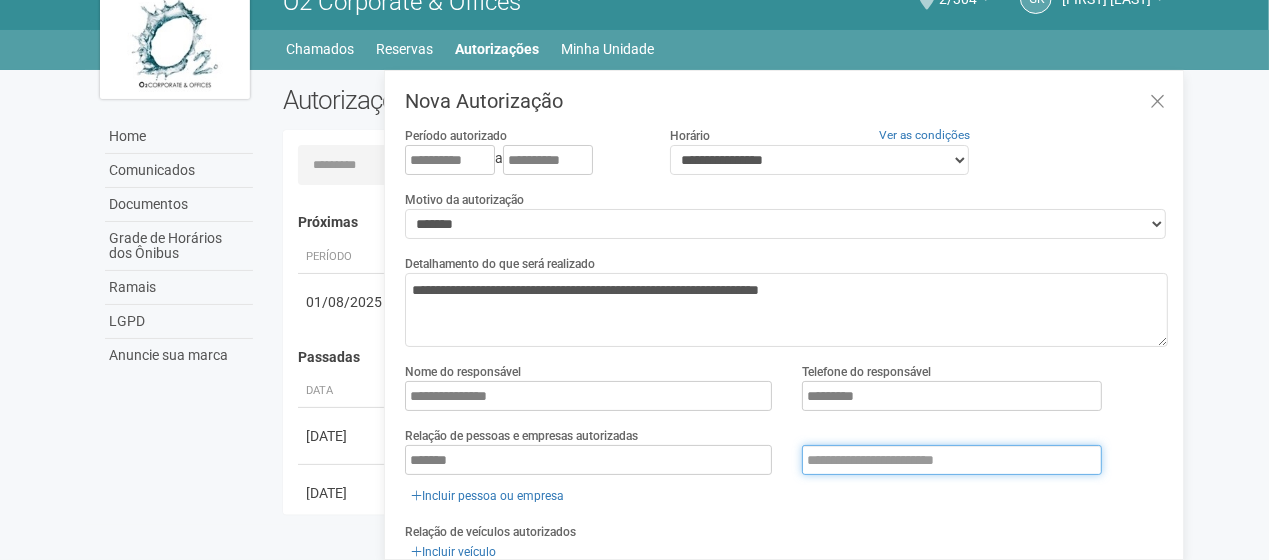 type 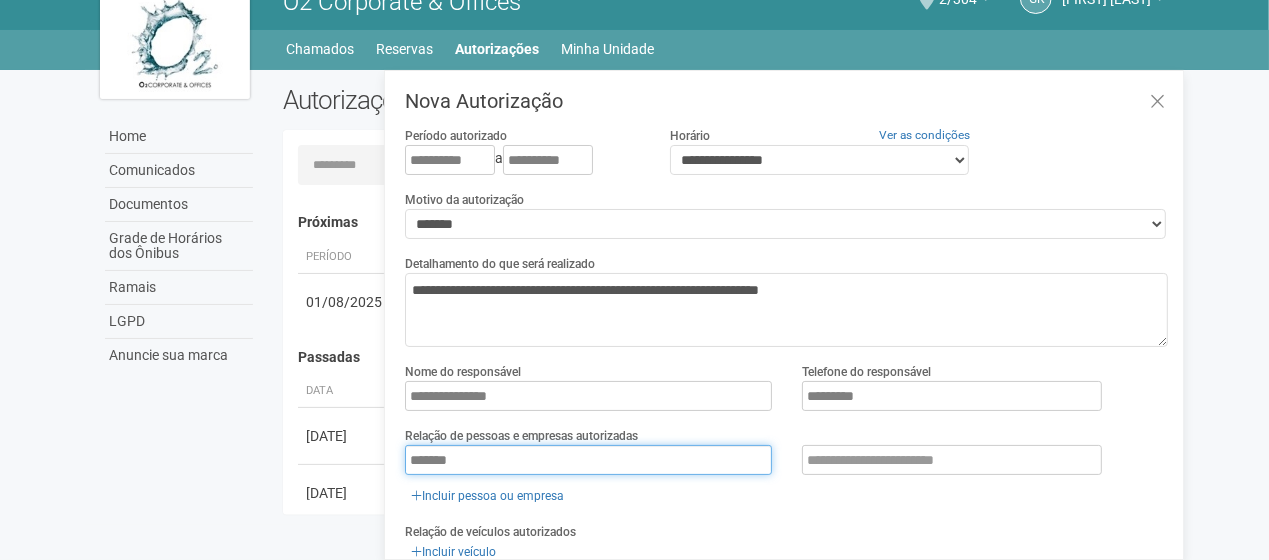 click on "*******" at bounding box center (588, 460) 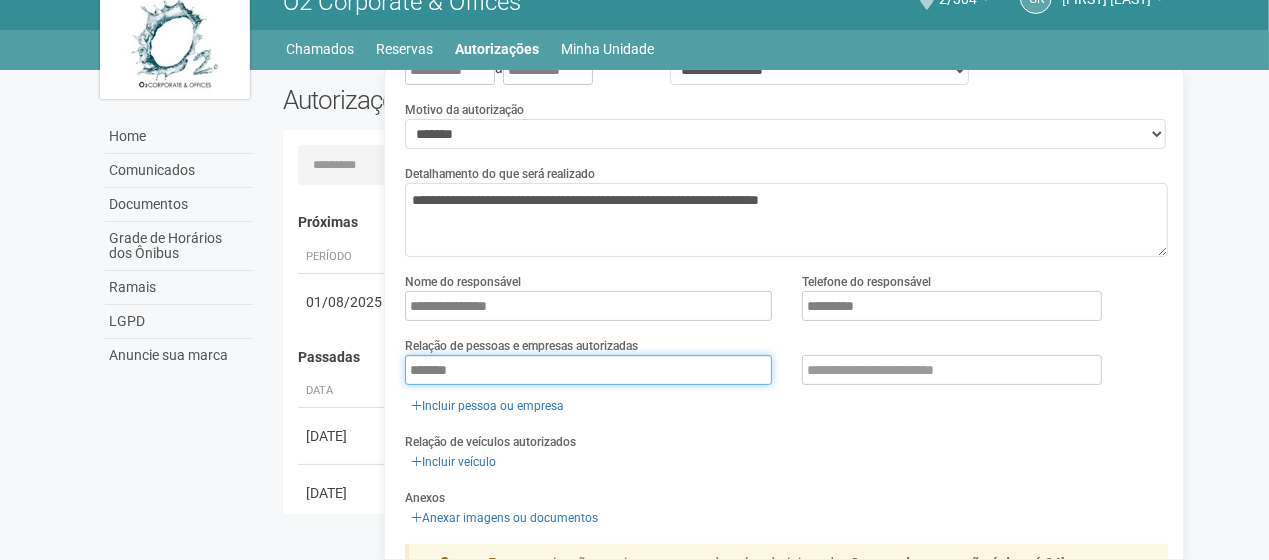 scroll, scrollTop: 200, scrollLeft: 0, axis: vertical 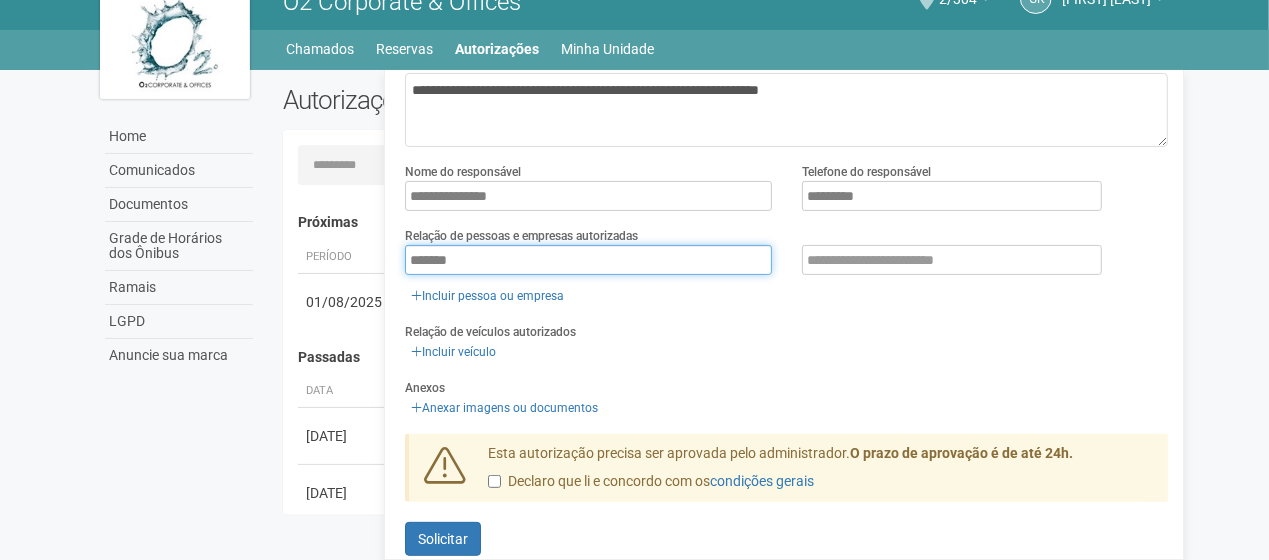 click on "*******" at bounding box center [588, 260] 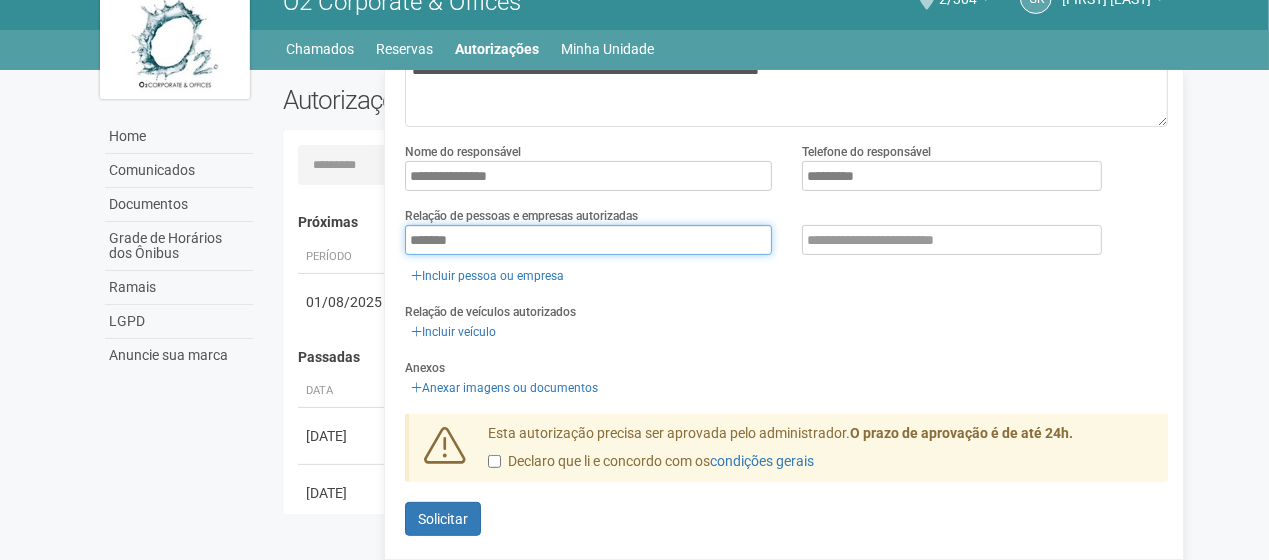 scroll, scrollTop: 228, scrollLeft: 0, axis: vertical 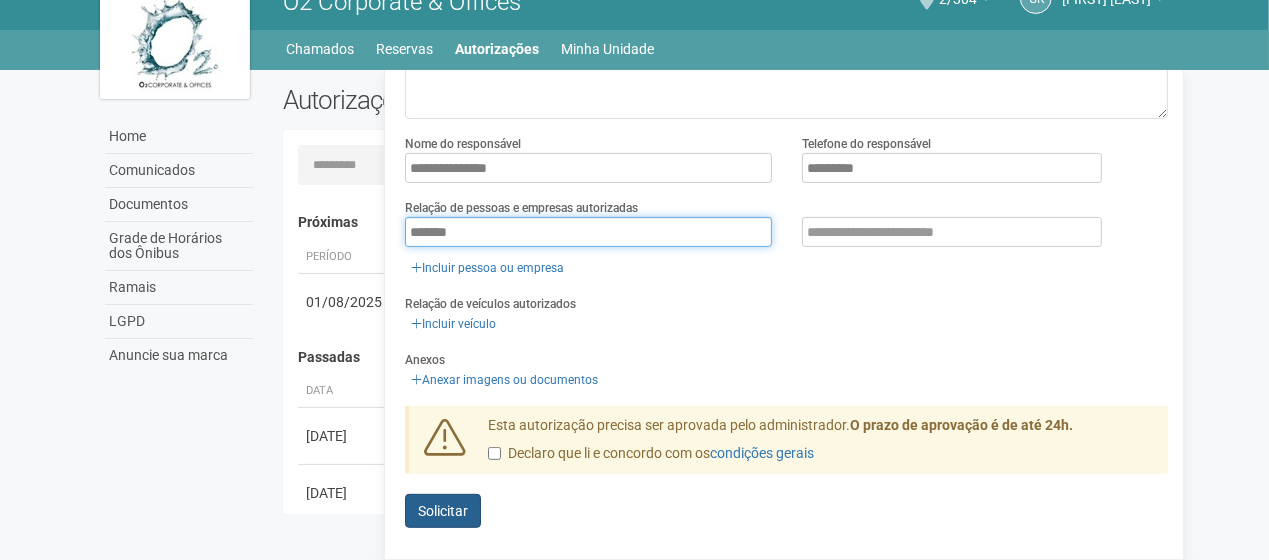 type on "*******" 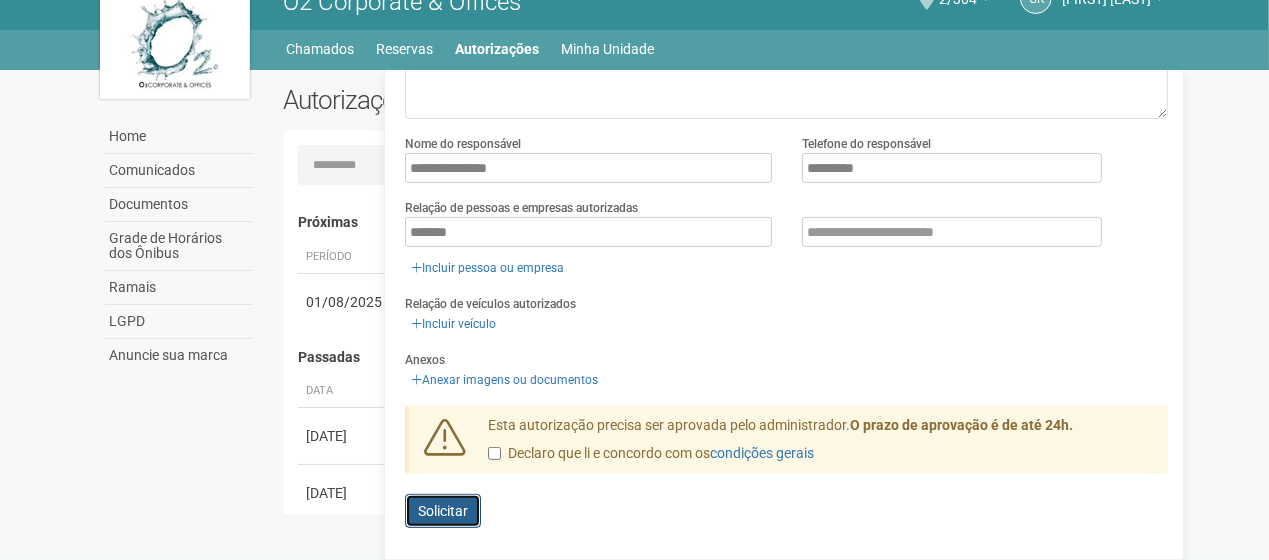 click on "Enviando...
Solicitar" at bounding box center [443, 511] 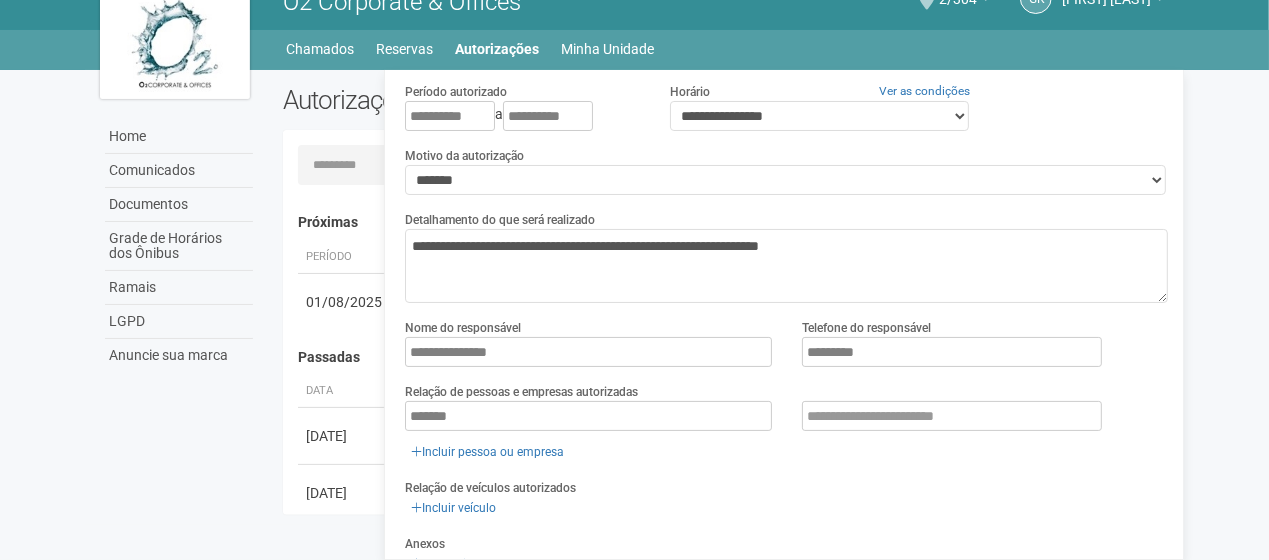 scroll, scrollTop: 0, scrollLeft: 0, axis: both 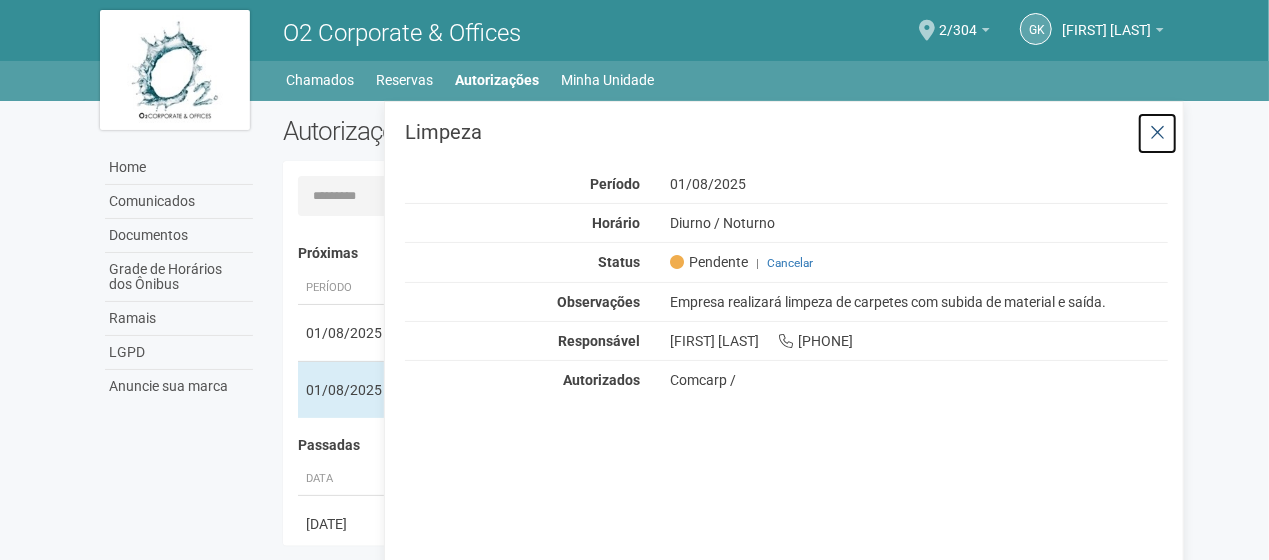 click at bounding box center (1157, 133) 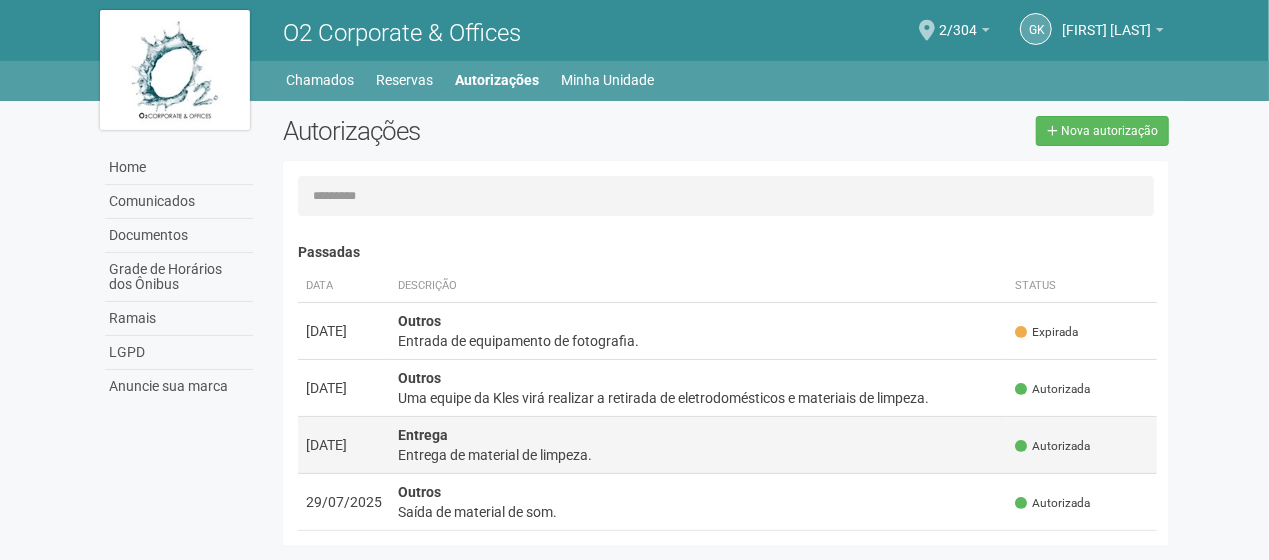 scroll, scrollTop: 200, scrollLeft: 0, axis: vertical 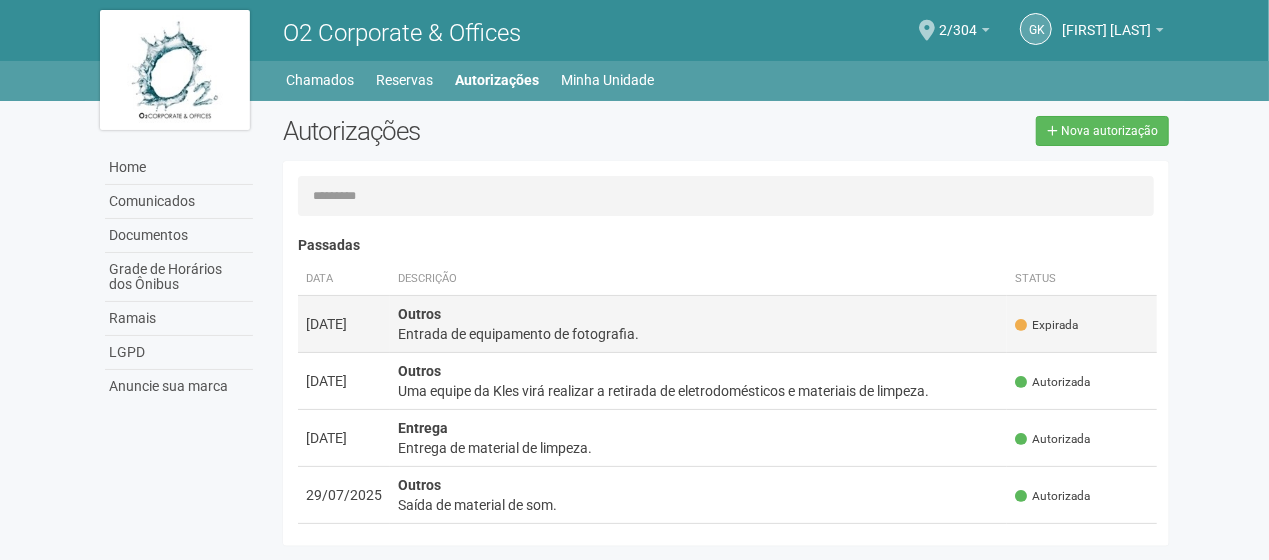 click on "Entrada de equipamento de fotografia." at bounding box center [699, 334] 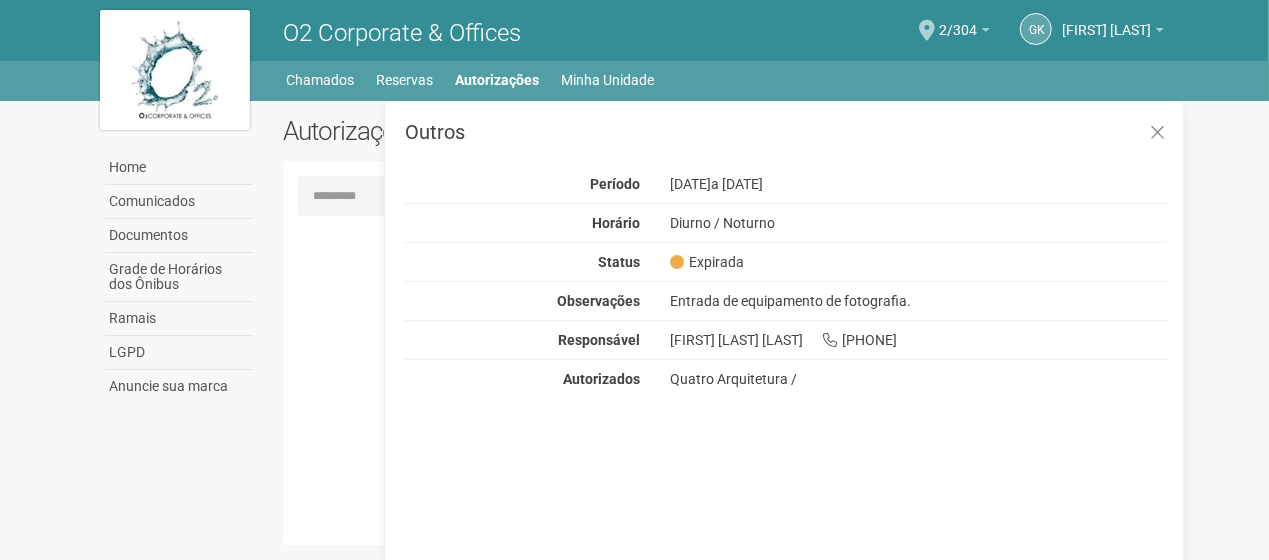 scroll, scrollTop: 0, scrollLeft: 0, axis: both 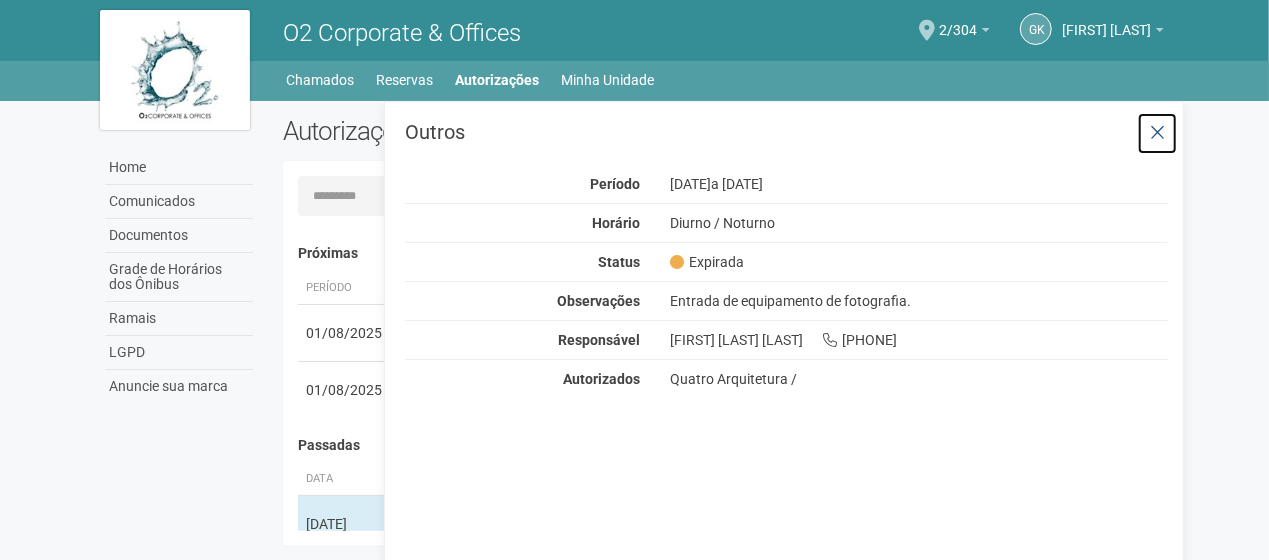 click at bounding box center (1157, 133) 